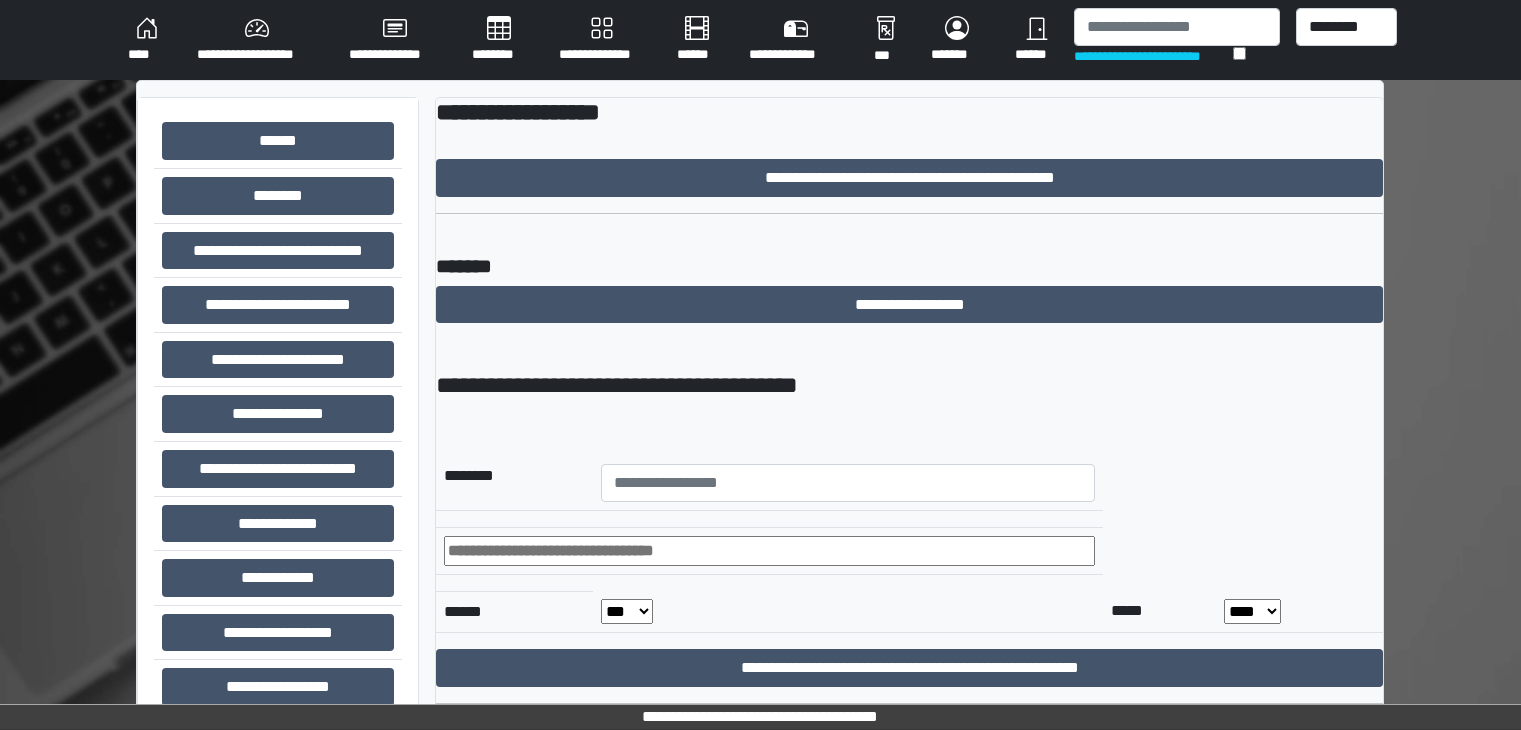 scroll, scrollTop: 0, scrollLeft: 0, axis: both 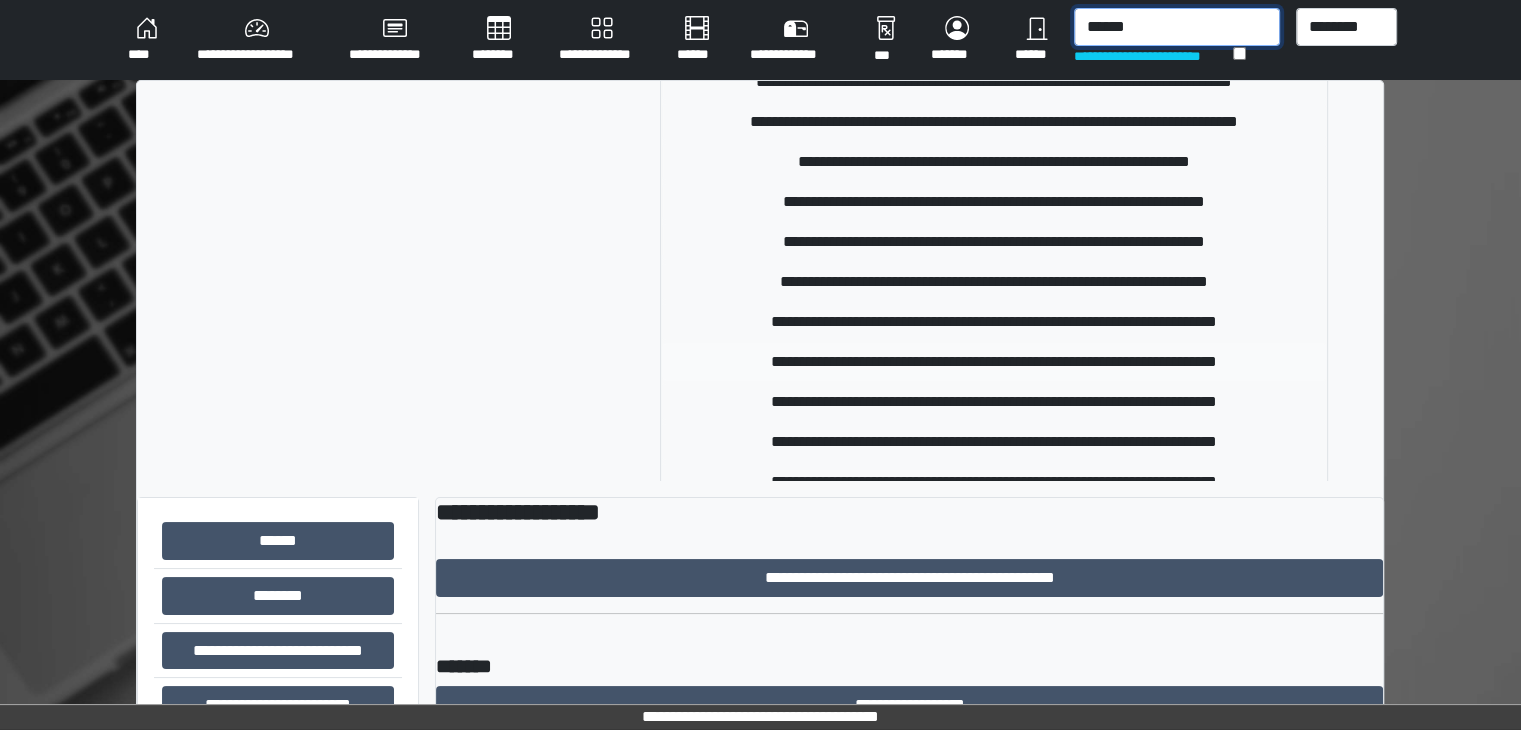 type on "******" 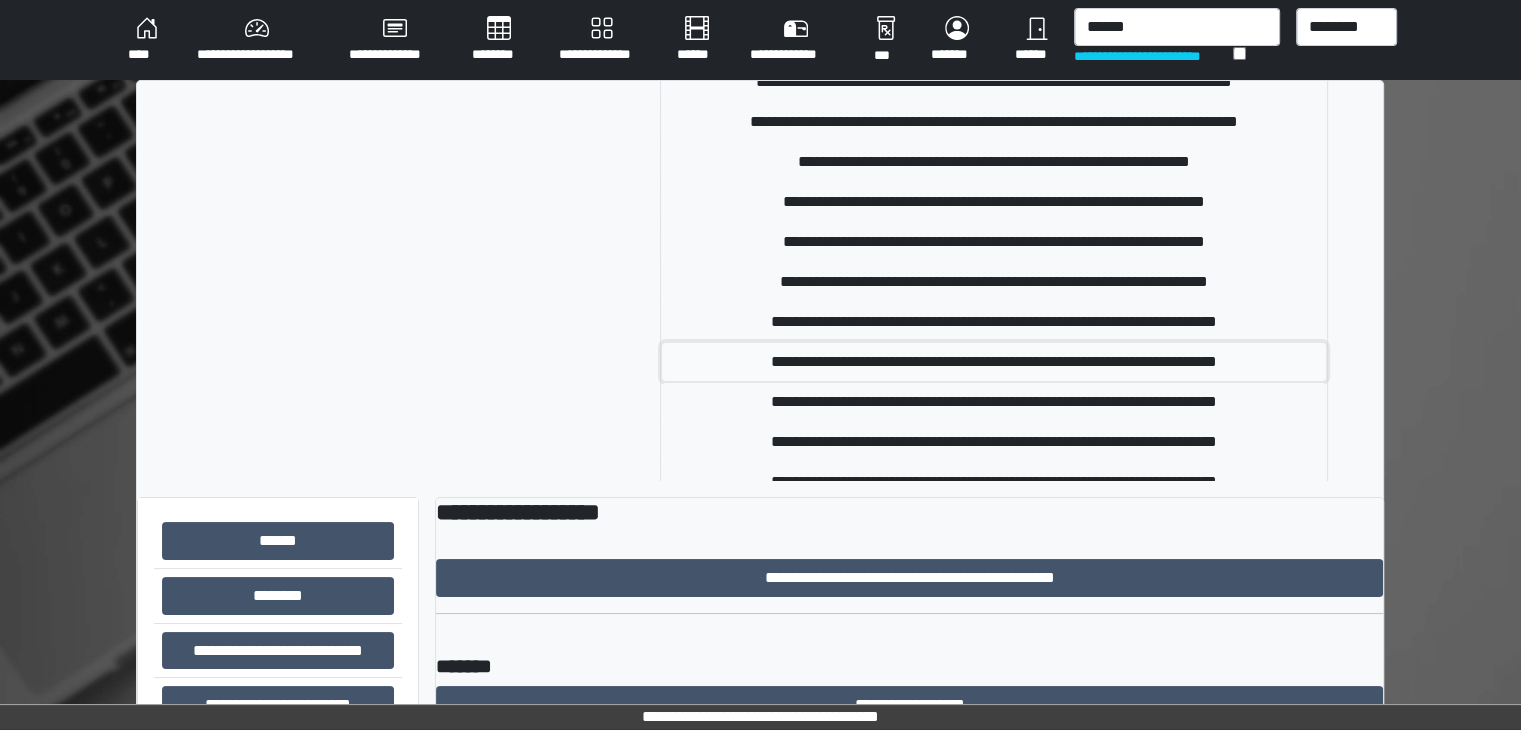 click on "**********" at bounding box center (994, 362) 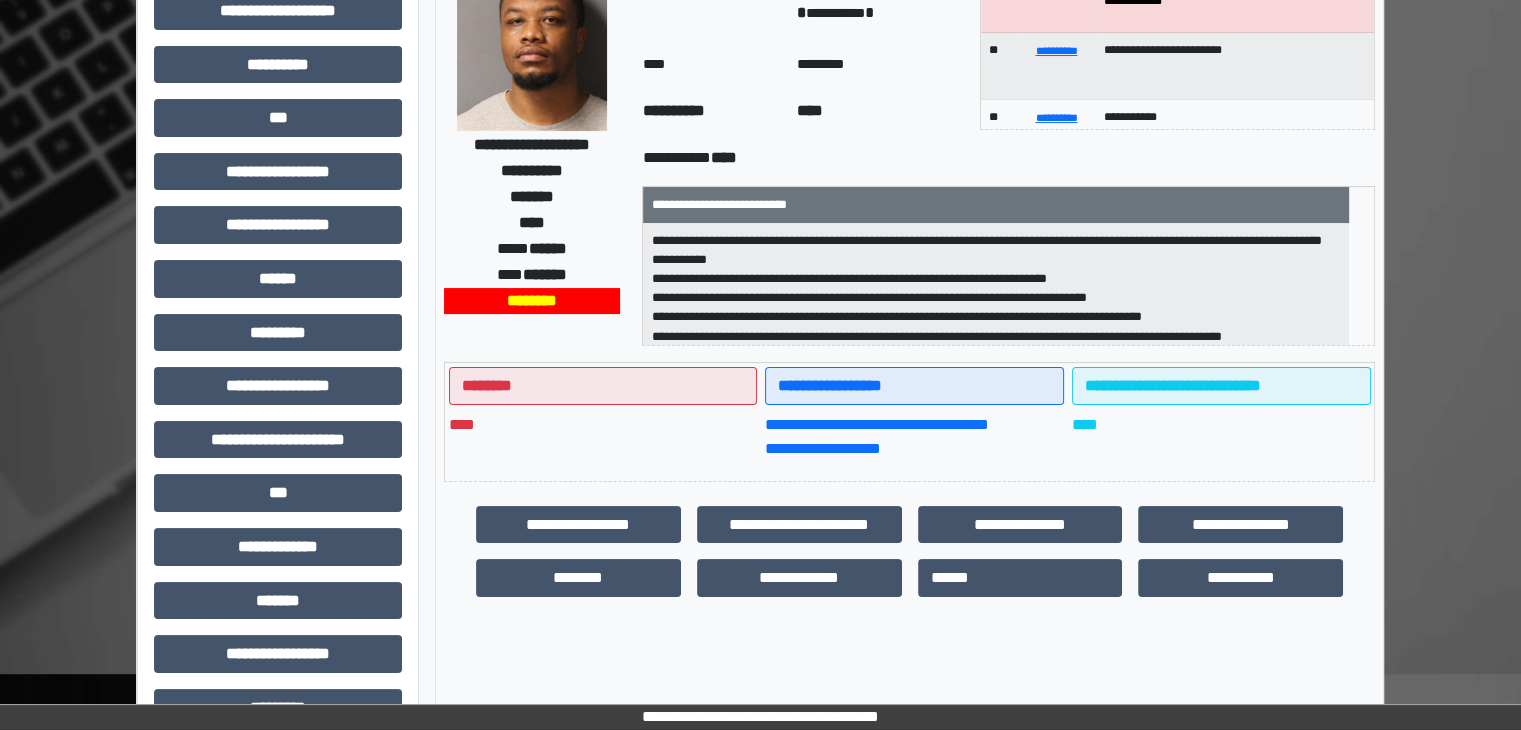 scroll, scrollTop: 200, scrollLeft: 0, axis: vertical 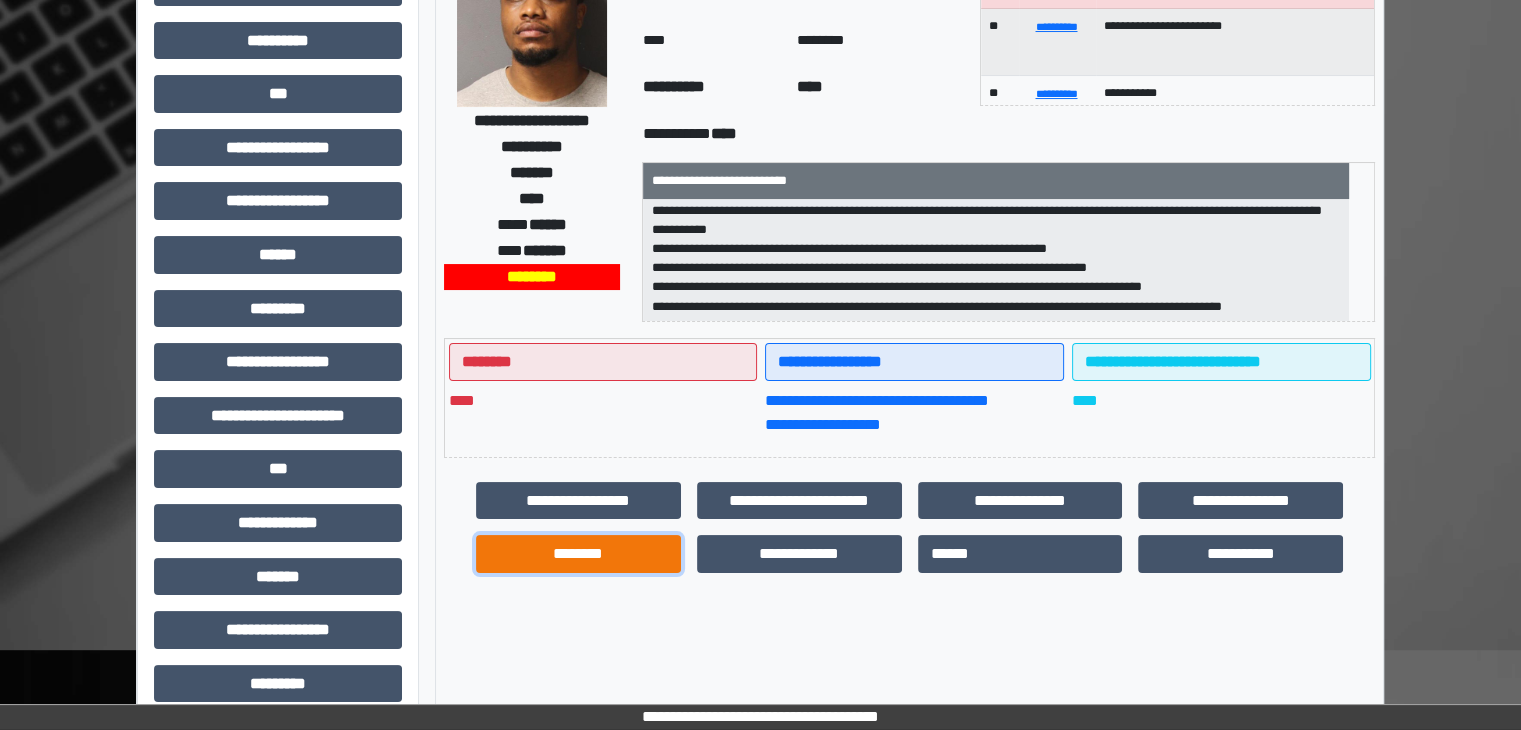 click on "********" at bounding box center (578, 554) 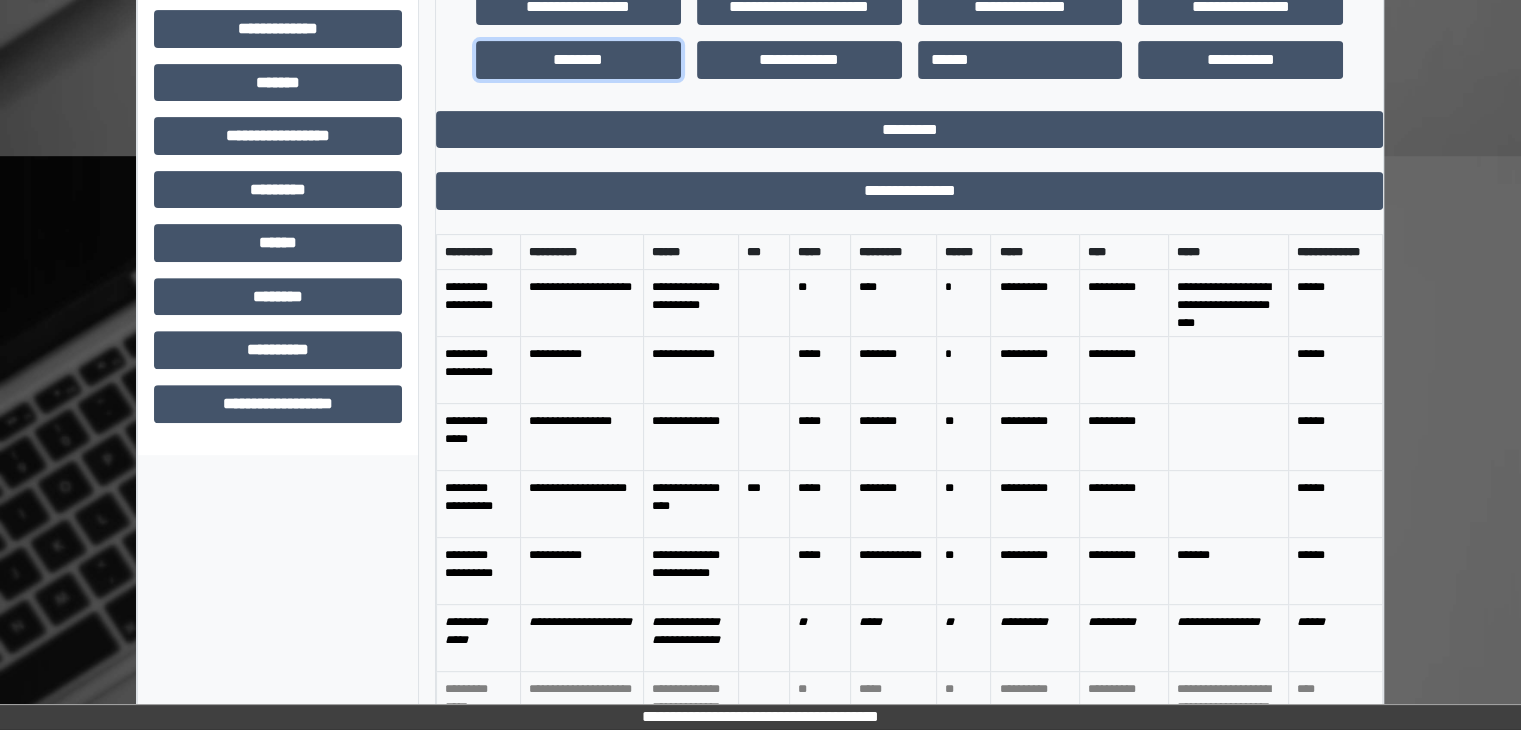 scroll, scrollTop: 696, scrollLeft: 0, axis: vertical 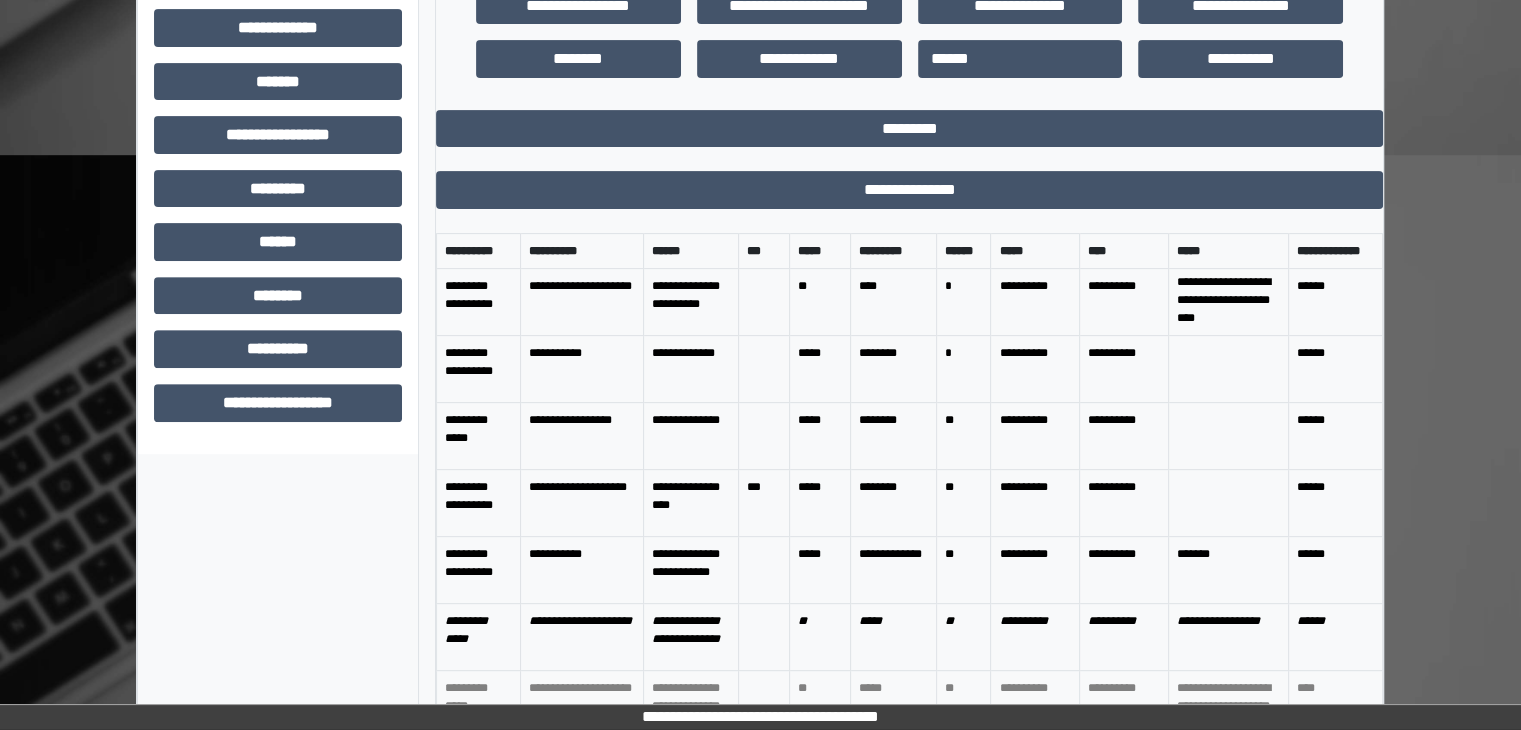 click on "**********" at bounding box center [278, -72] 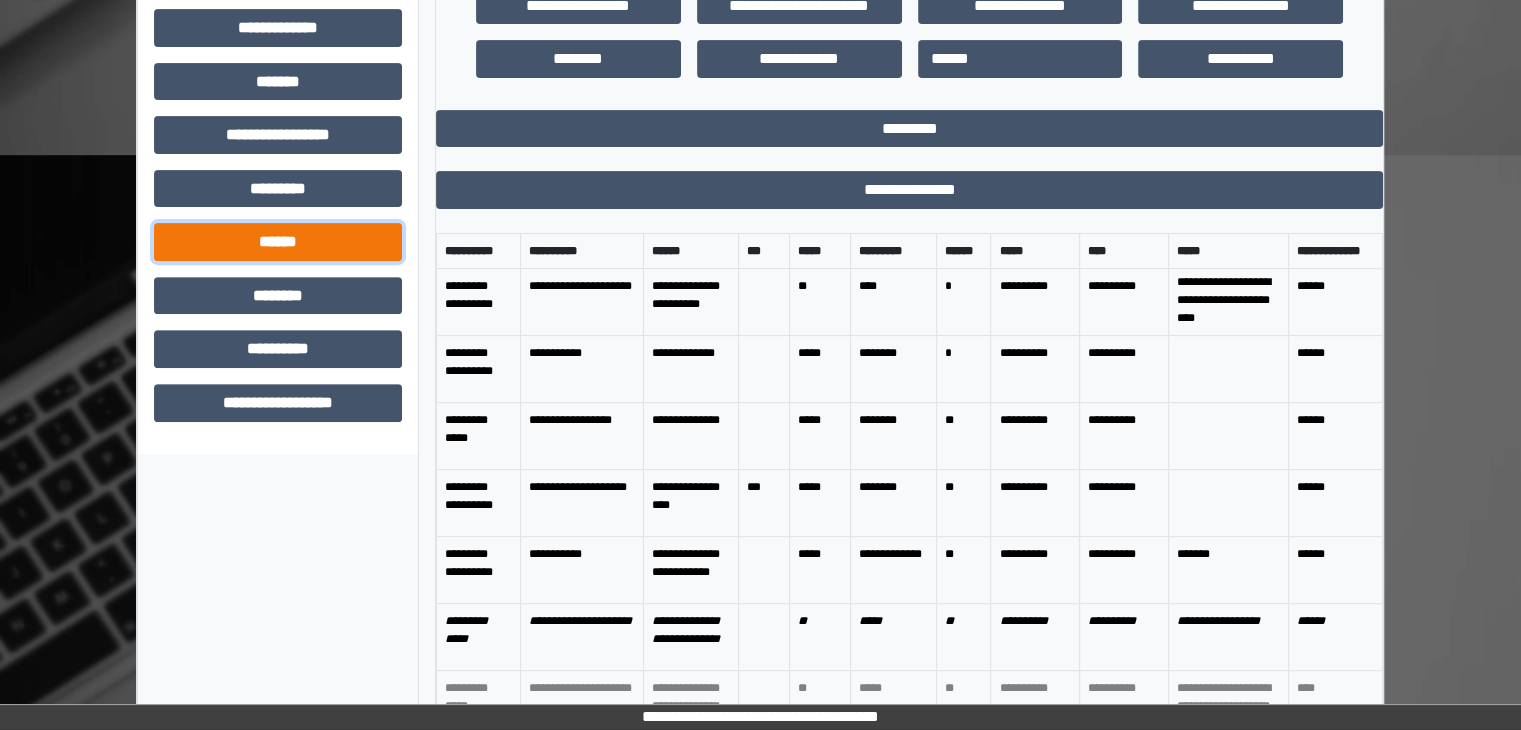 click on "******" at bounding box center [278, 242] 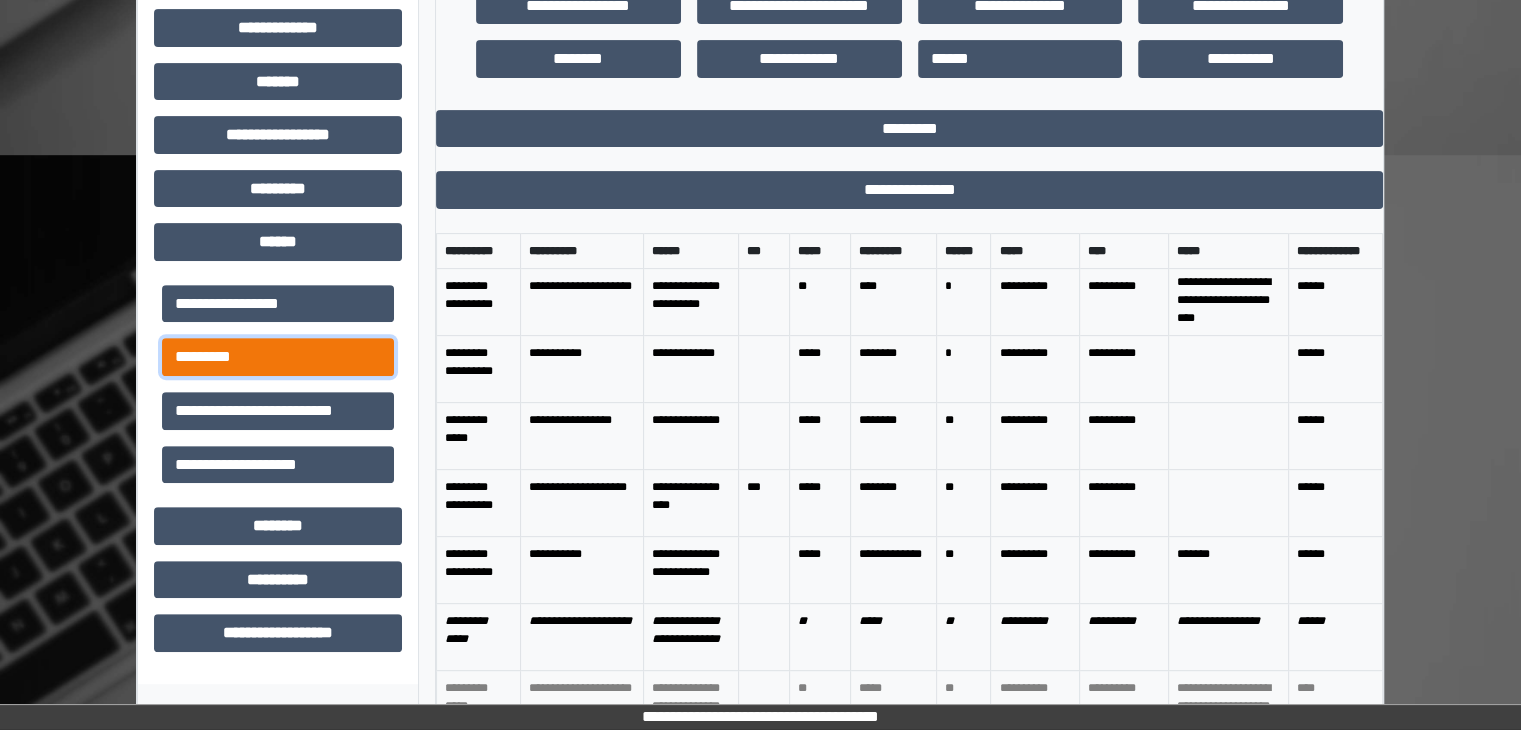 click on "*********" at bounding box center (278, 357) 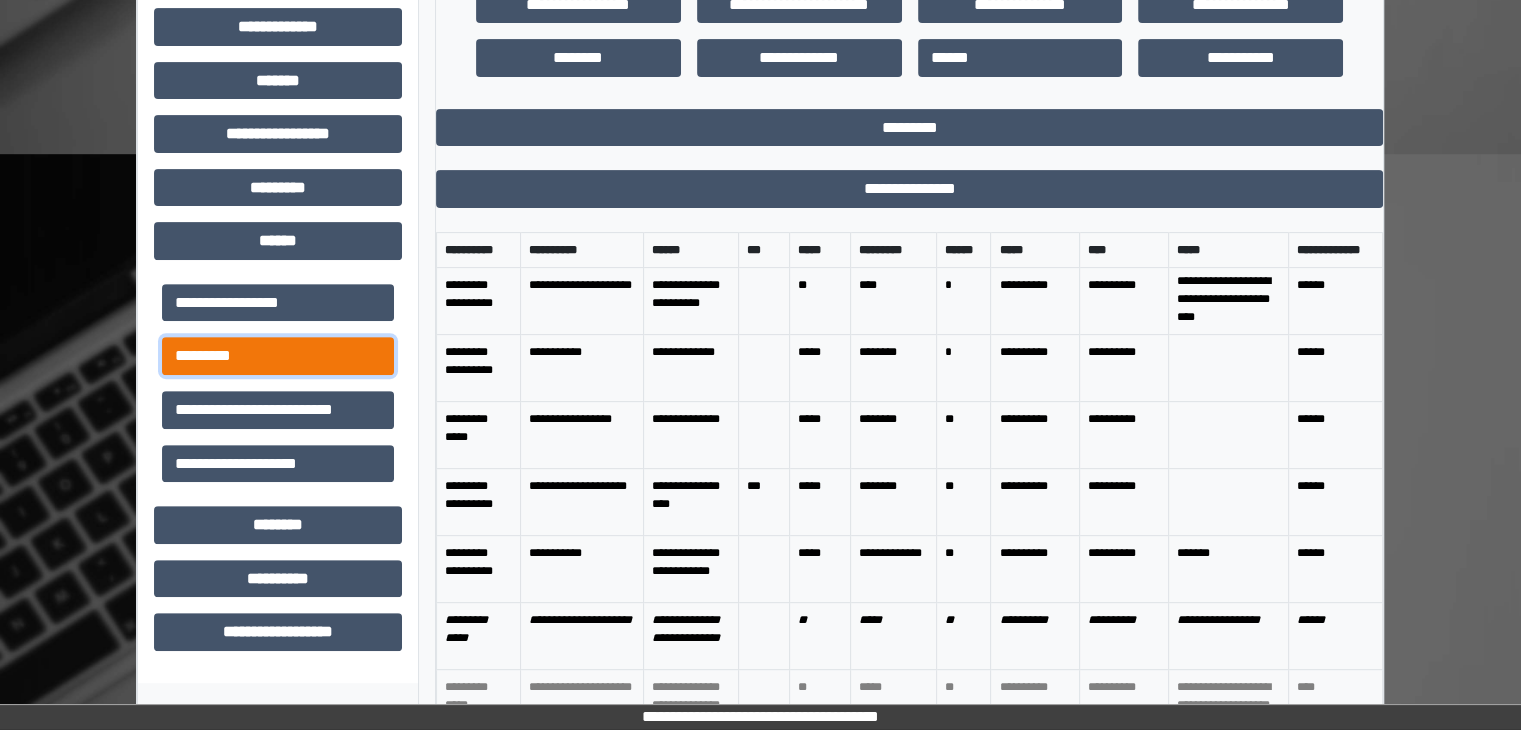 click on "*********" at bounding box center (278, 356) 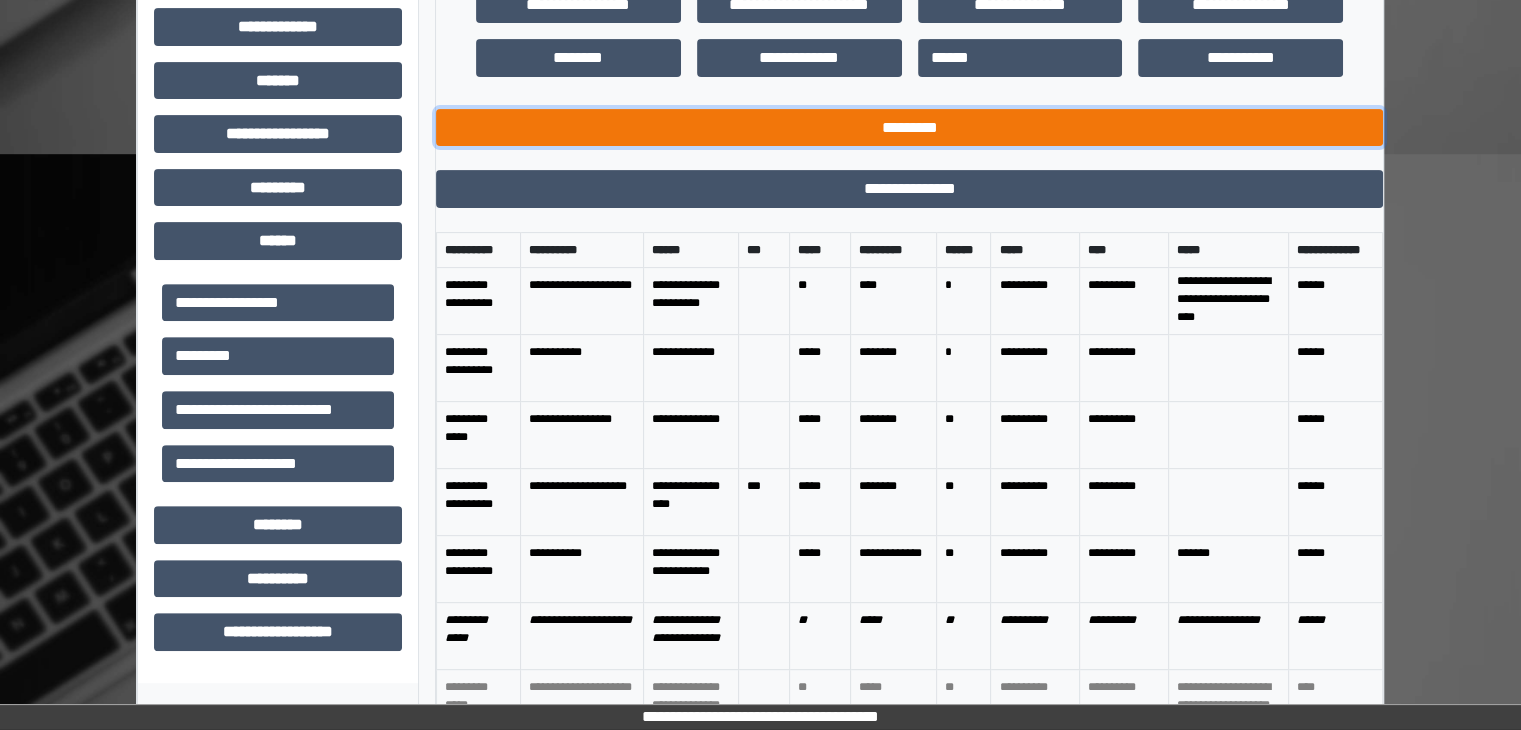 click on "*********" at bounding box center (909, 128) 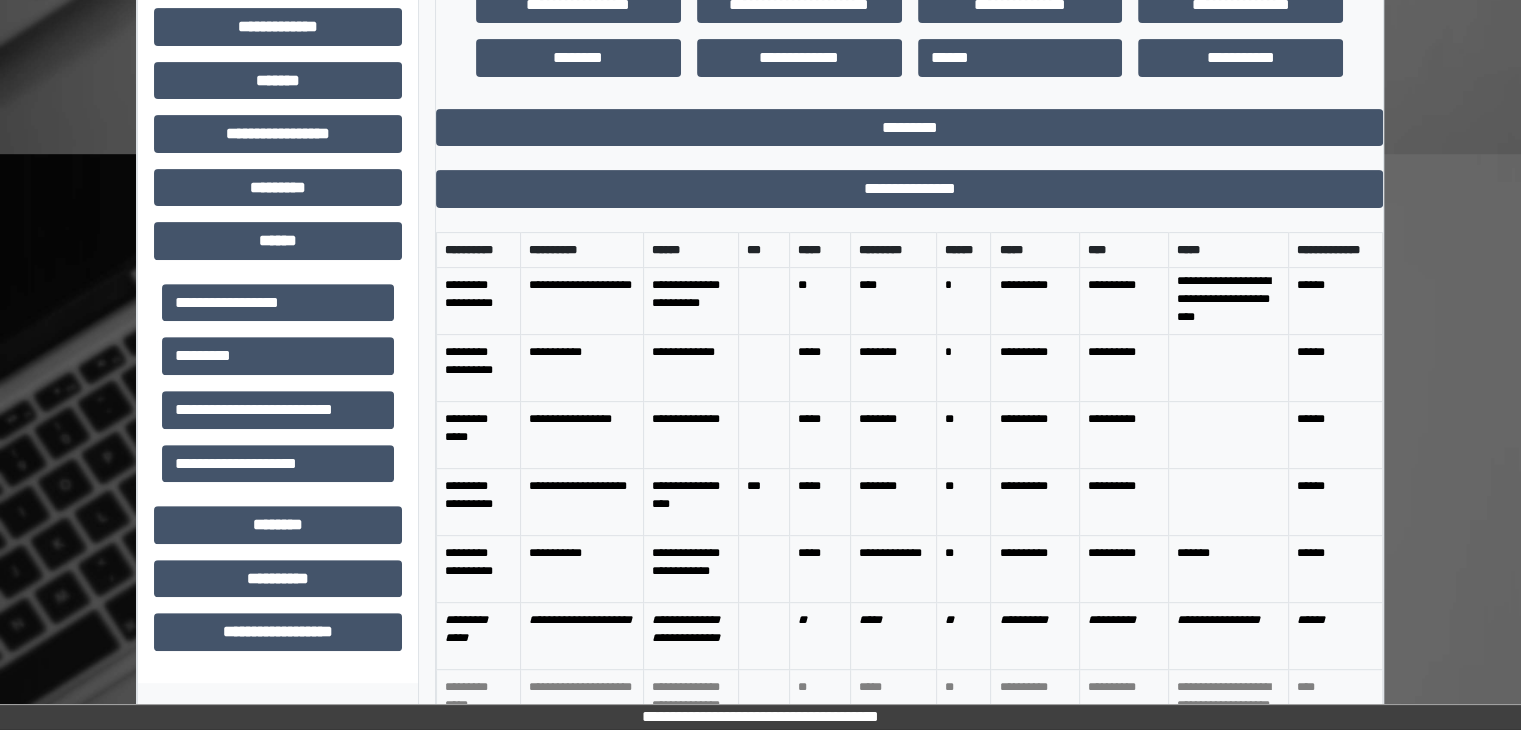 scroll, scrollTop: 667, scrollLeft: 0, axis: vertical 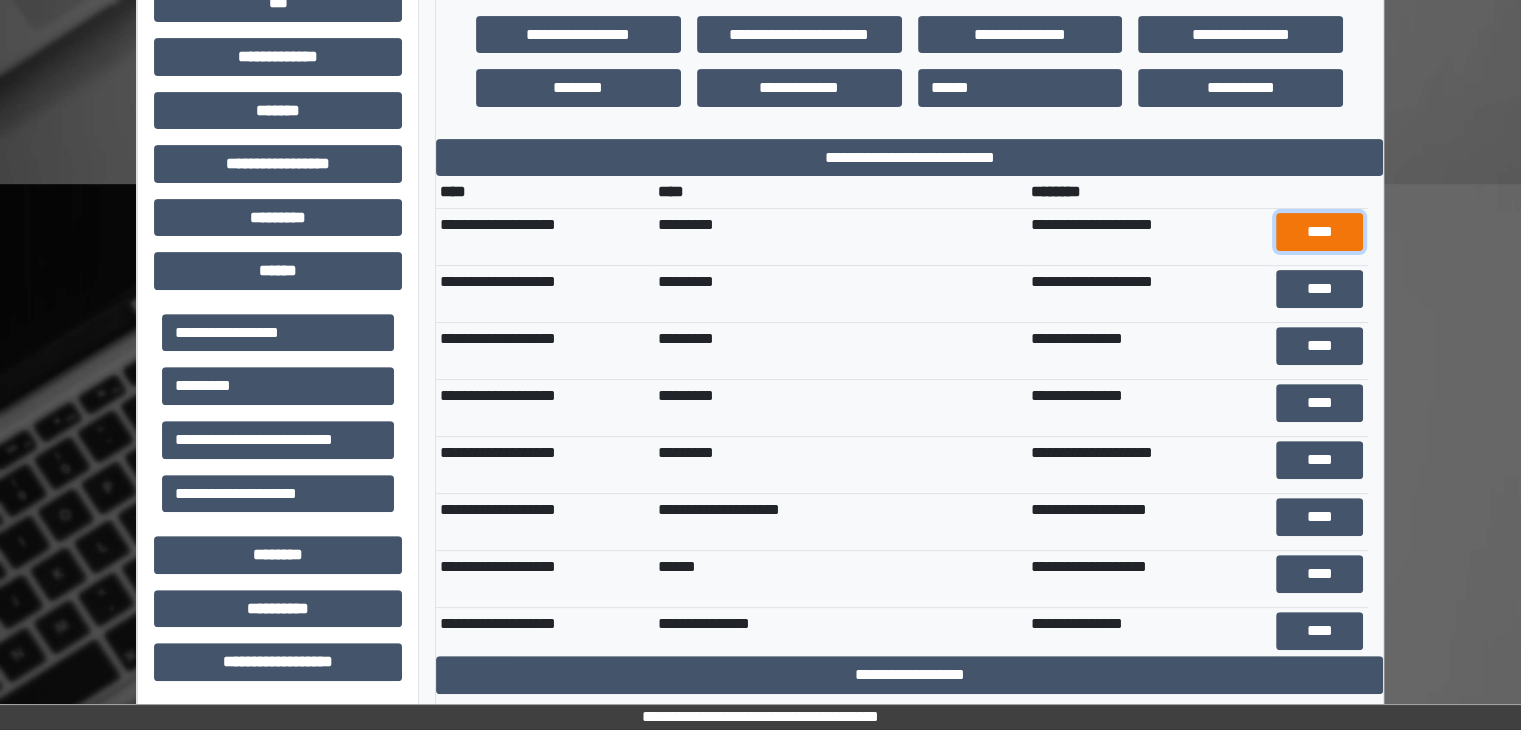 click on "****" at bounding box center [1320, 232] 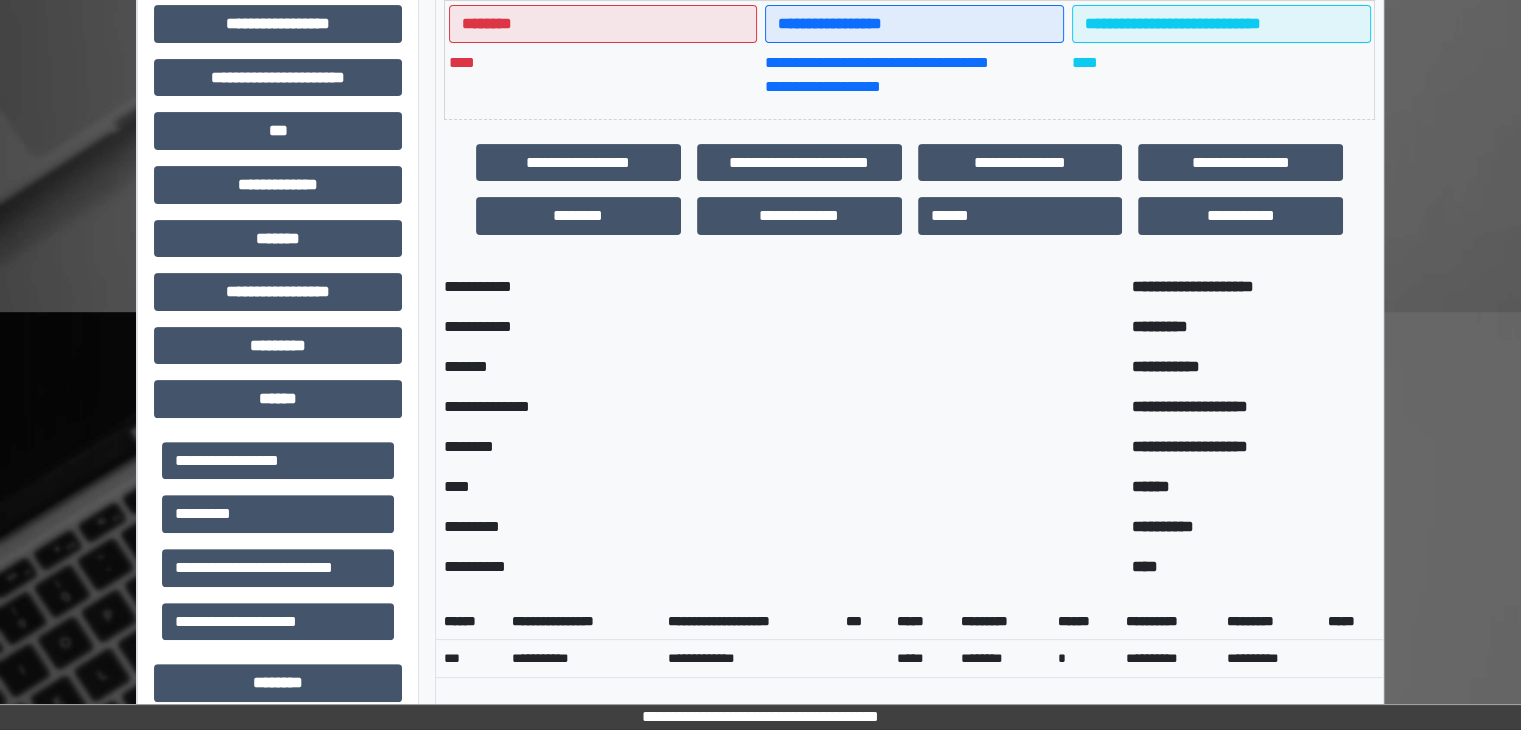 scroll, scrollTop: 738, scrollLeft: 0, axis: vertical 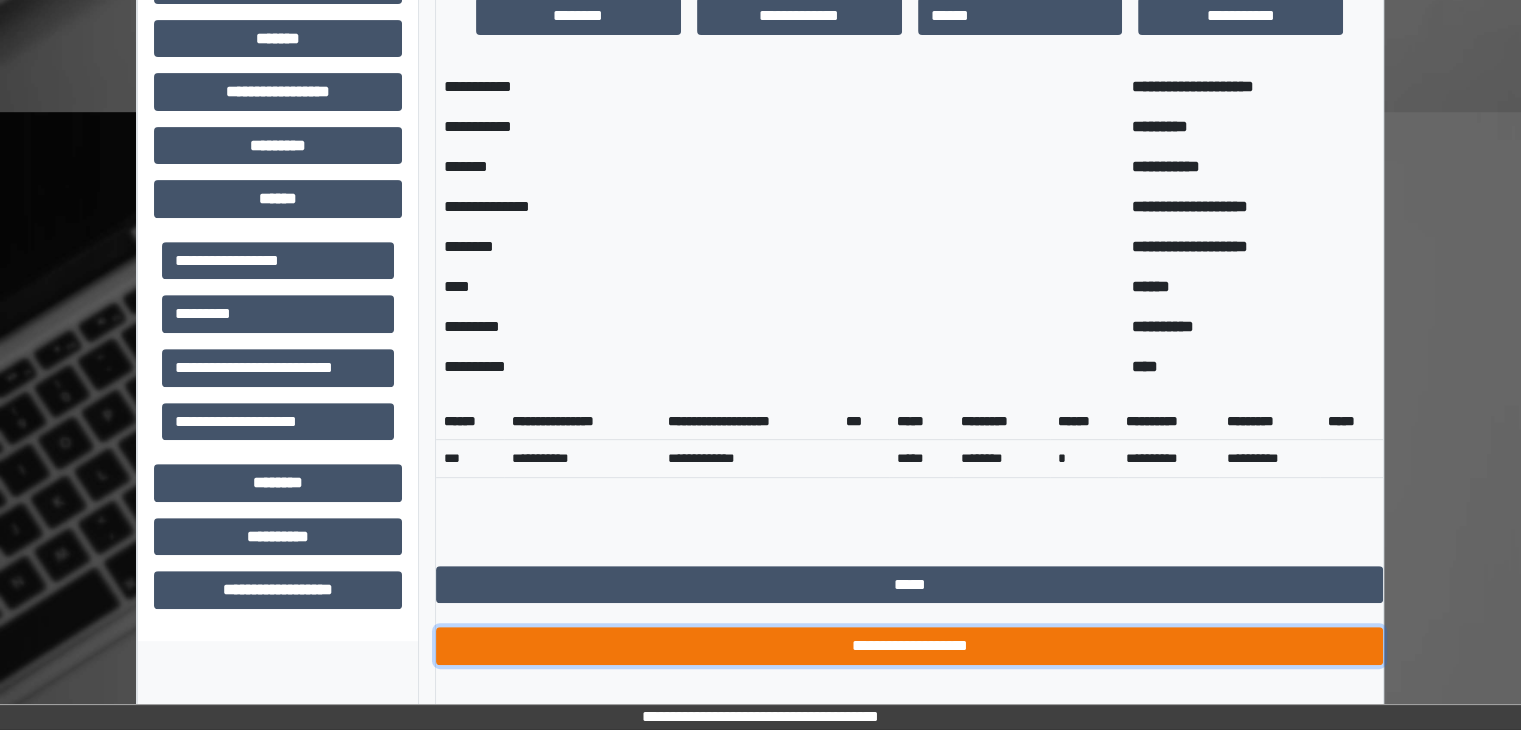 click on "**********" at bounding box center [909, 646] 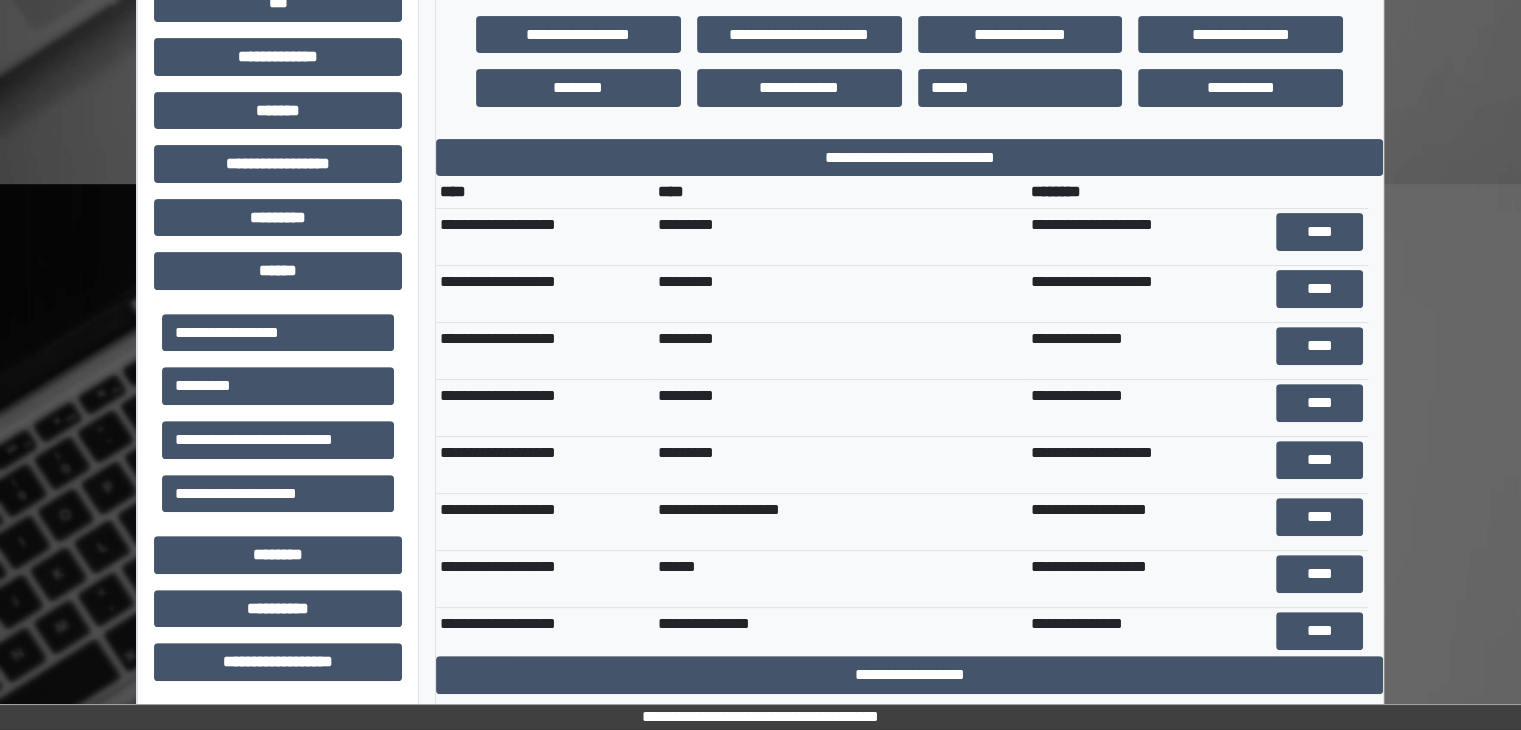 scroll, scrollTop: 667, scrollLeft: 0, axis: vertical 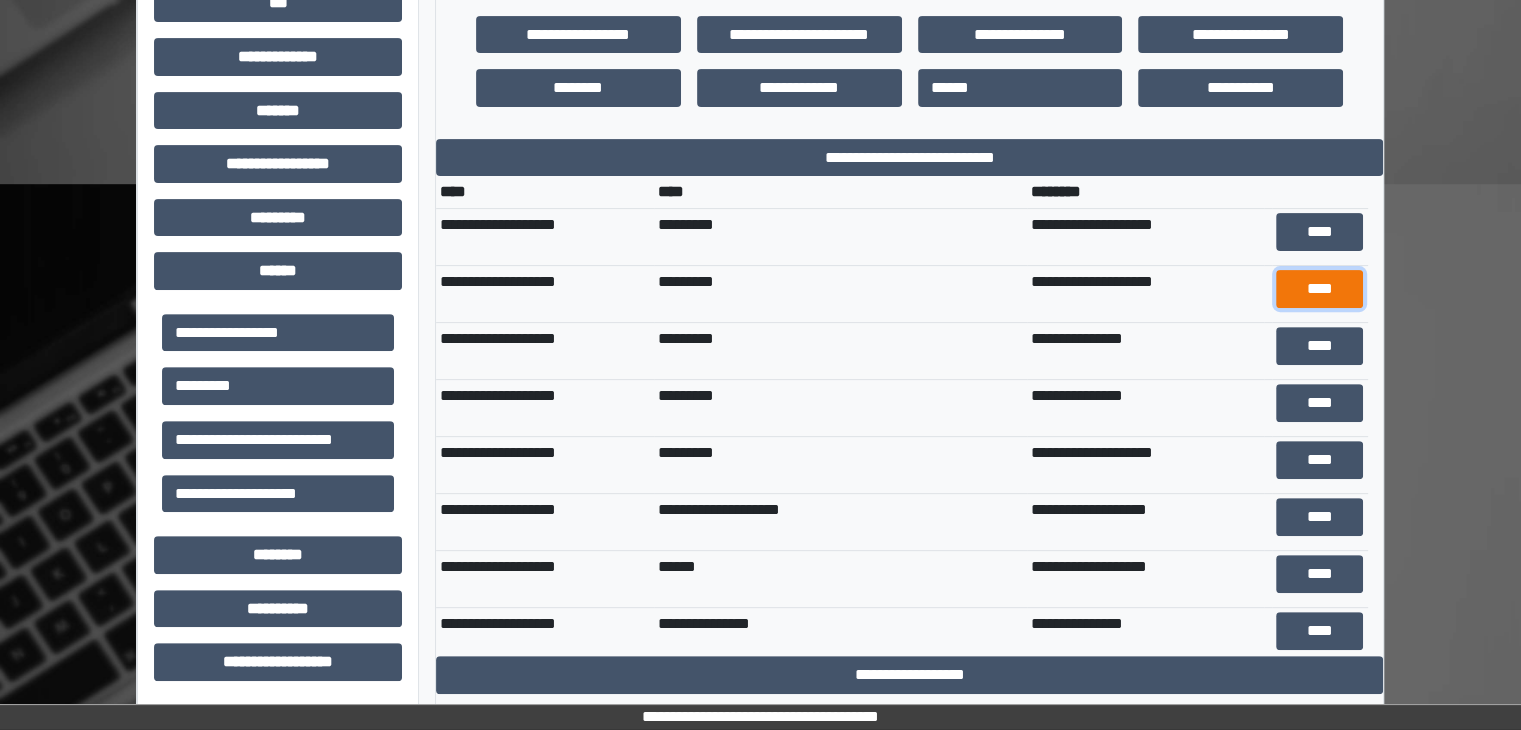 click on "****" at bounding box center (1320, 289) 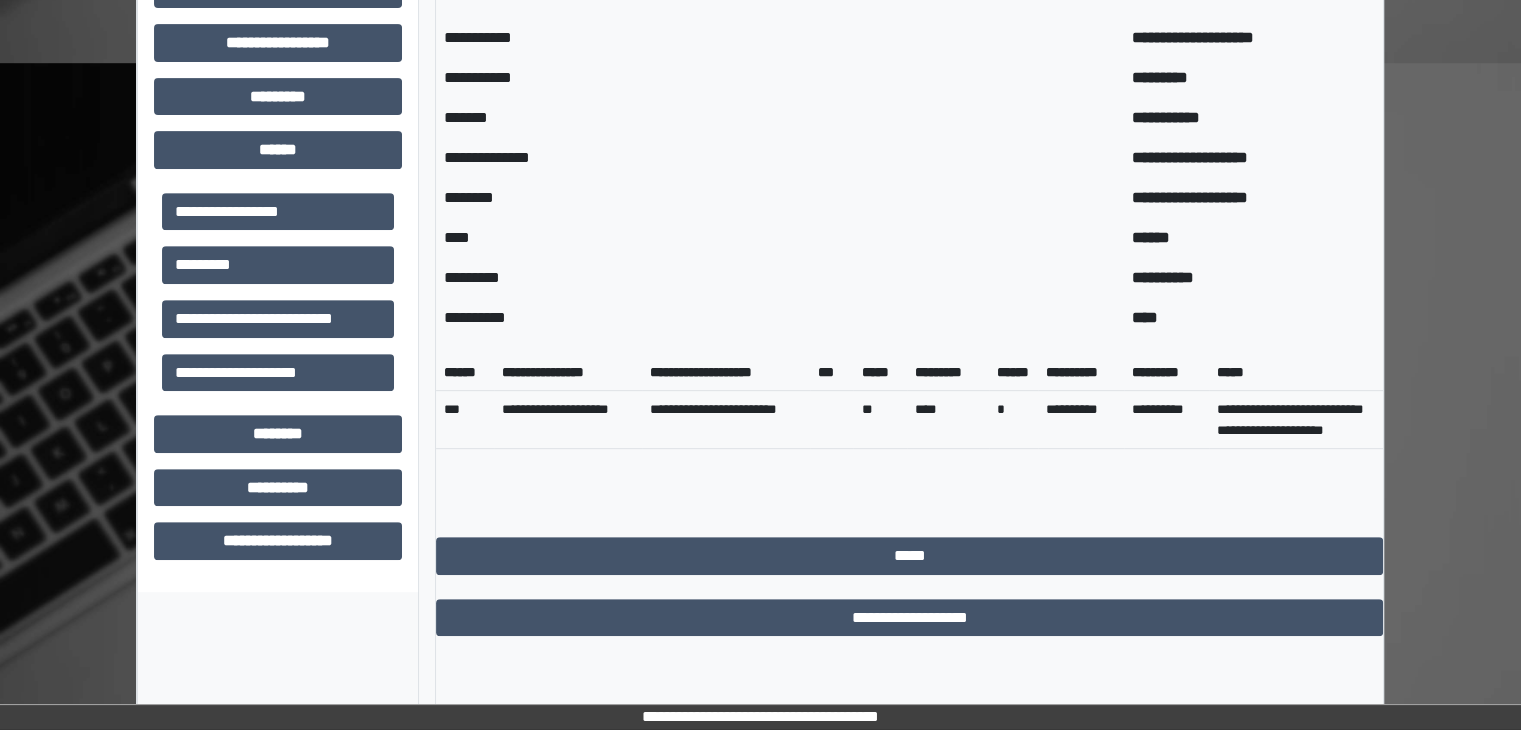 scroll, scrollTop: 799, scrollLeft: 0, axis: vertical 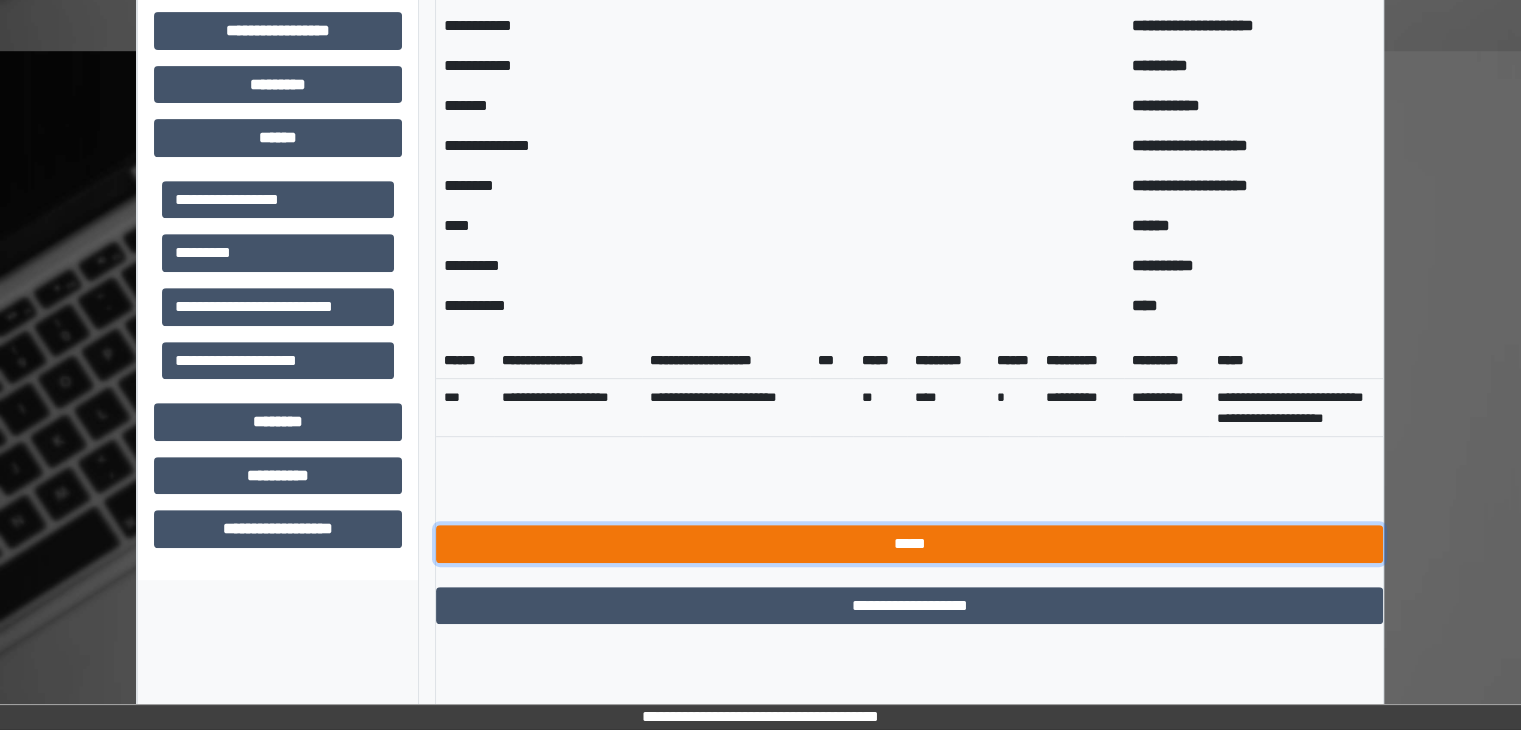 click on "*****" at bounding box center (909, 544) 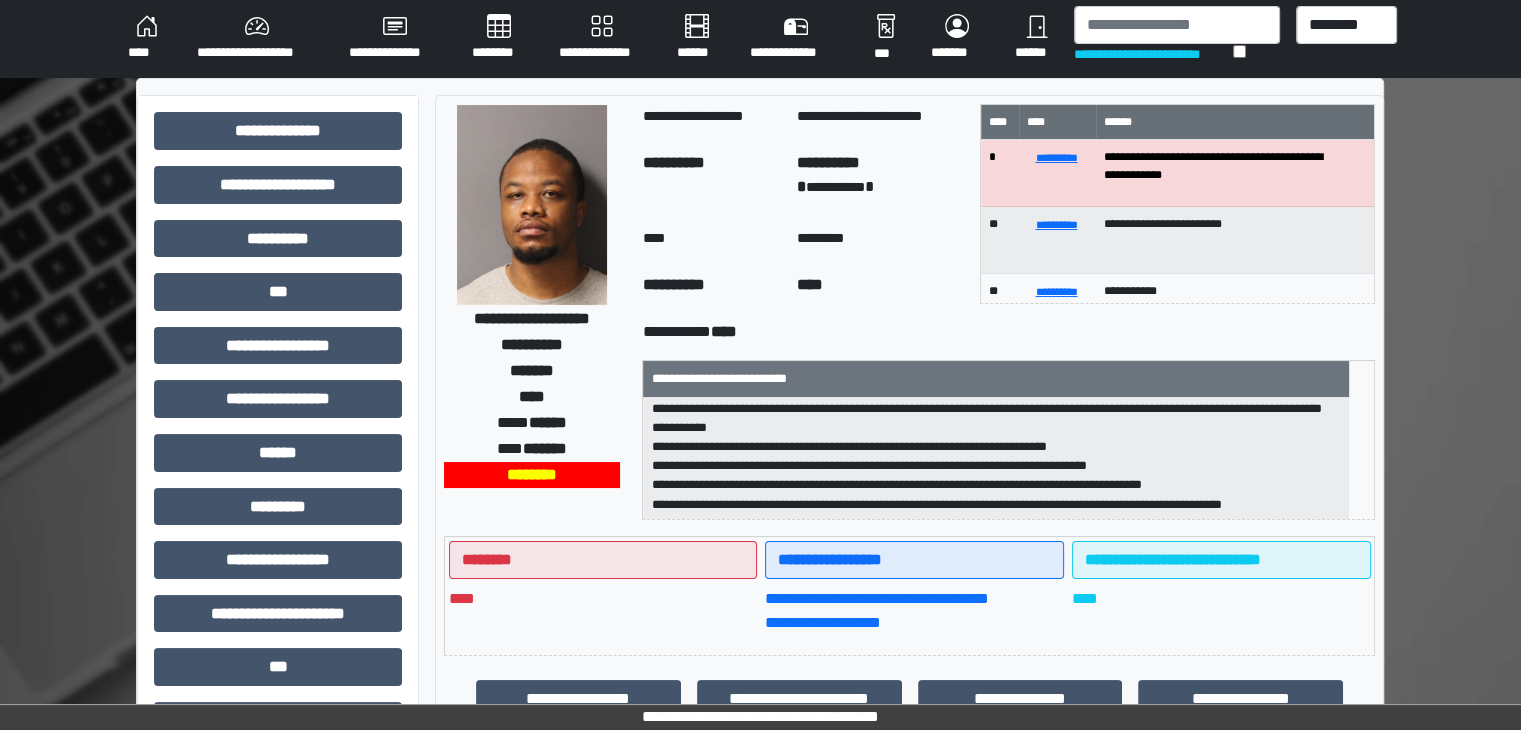 scroll, scrollTop: 0, scrollLeft: 0, axis: both 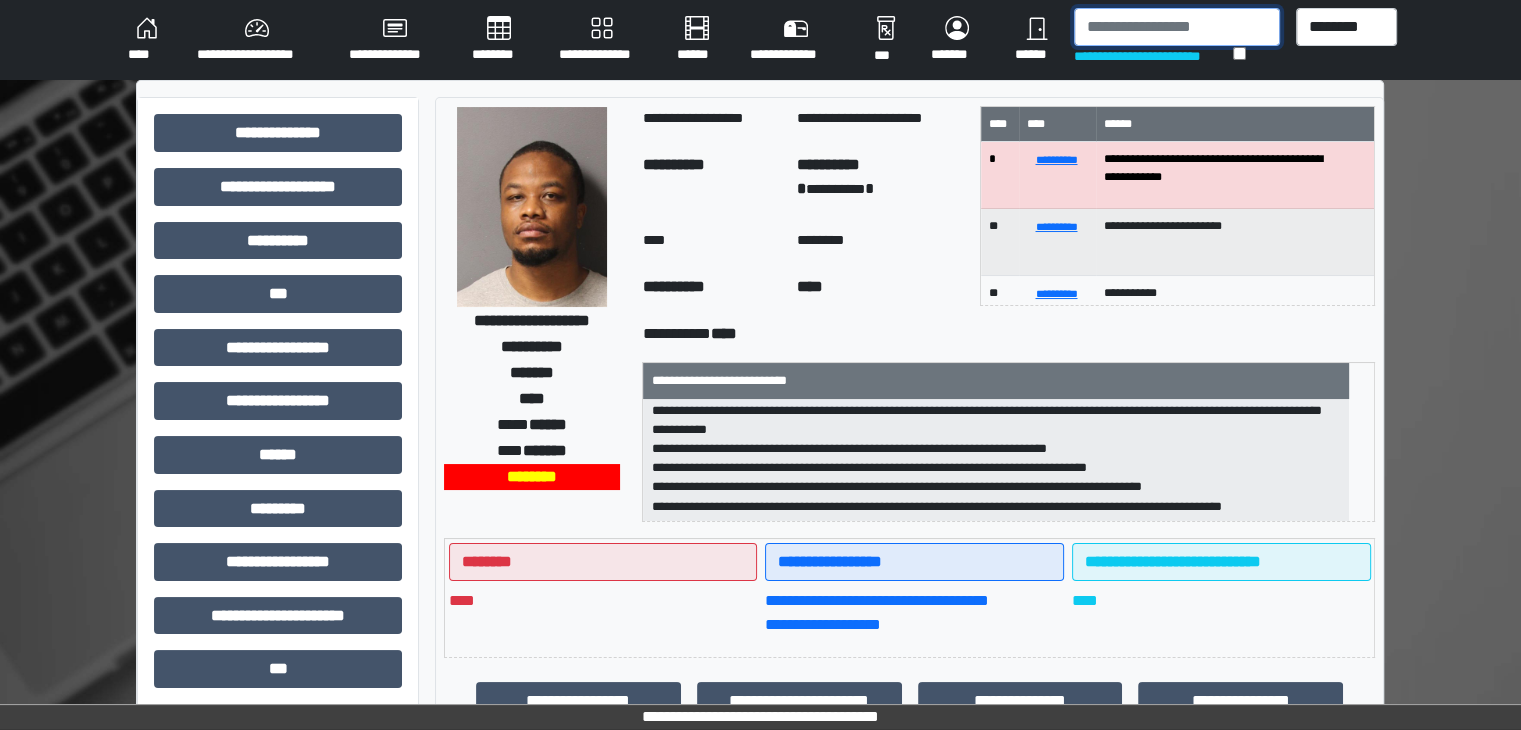 click at bounding box center [1177, 27] 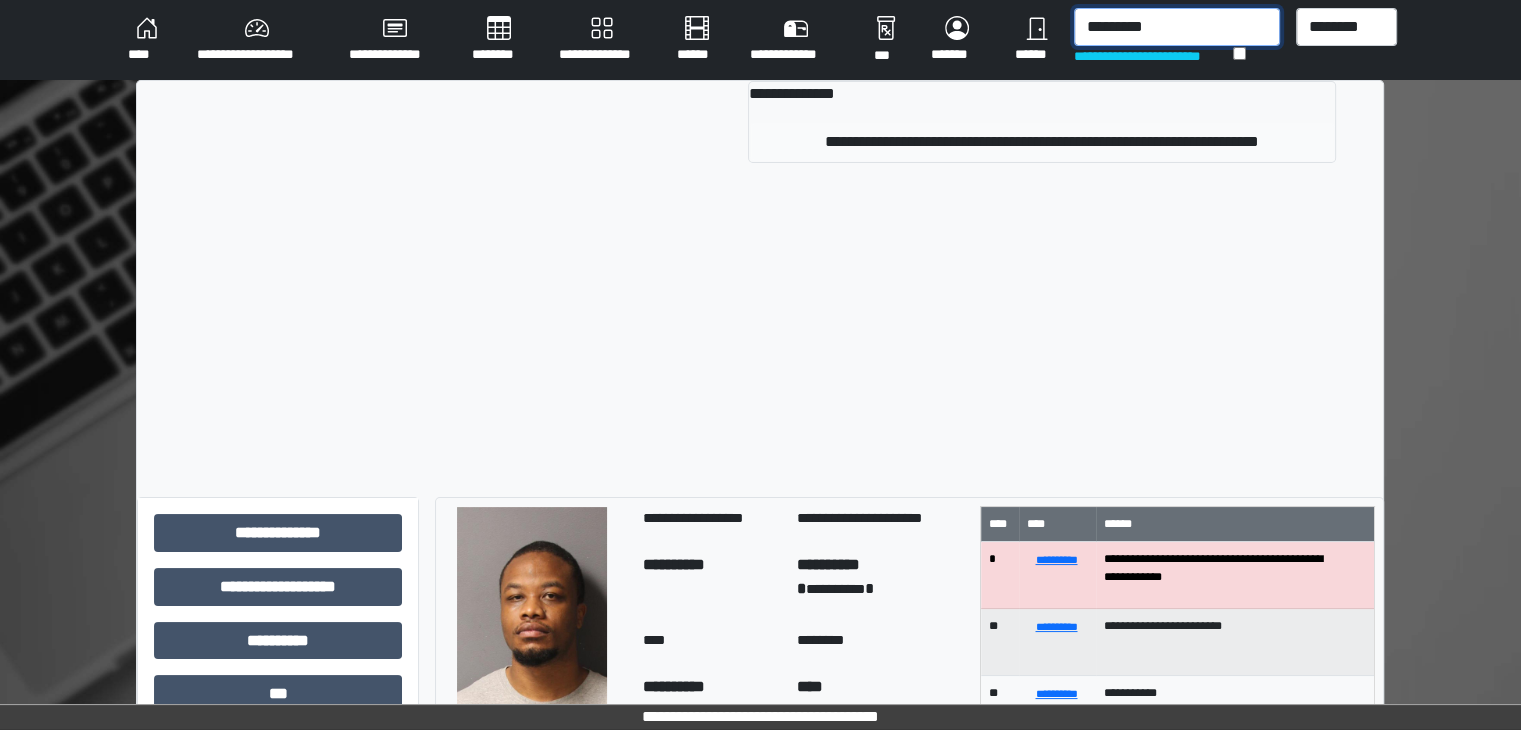 type on "*********" 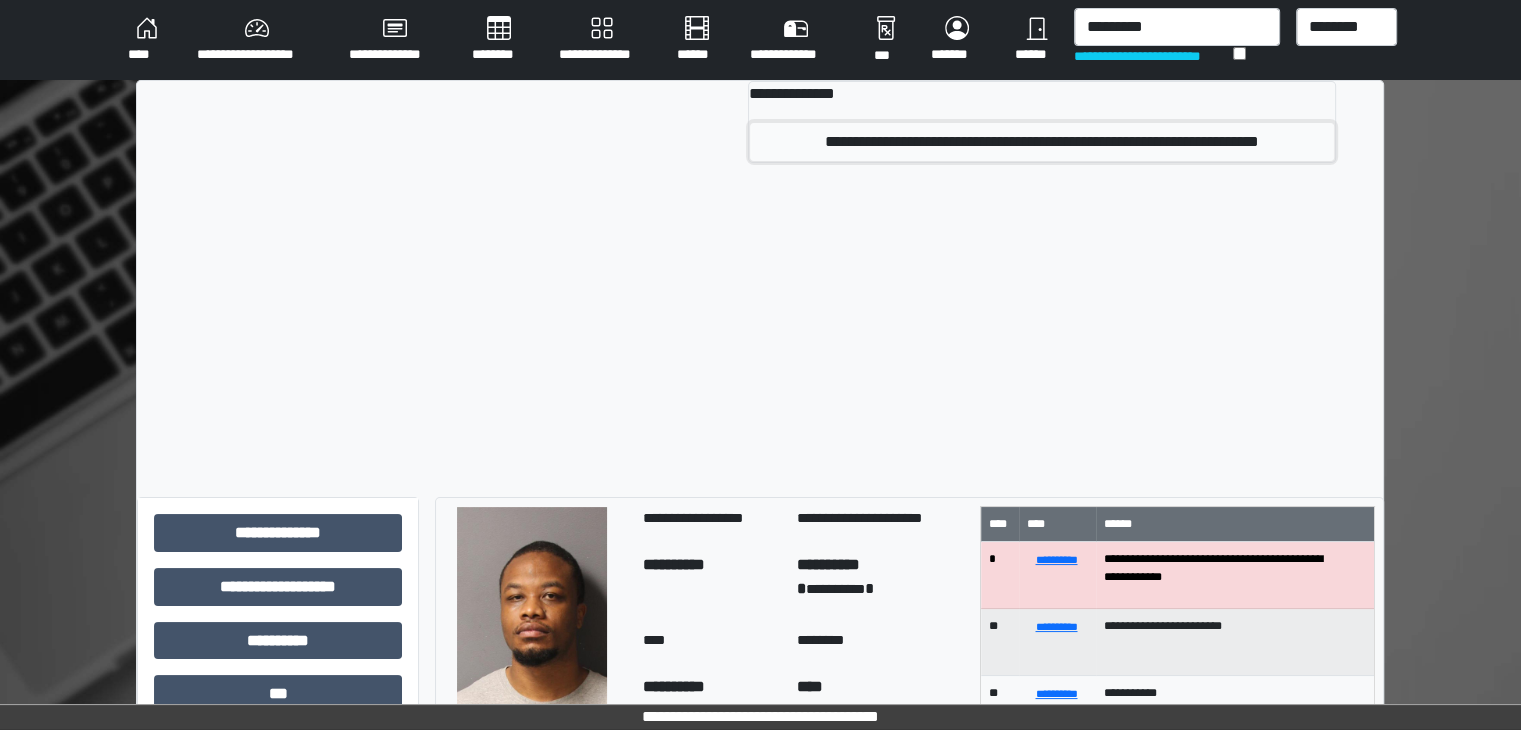 click on "**********" at bounding box center [1042, 142] 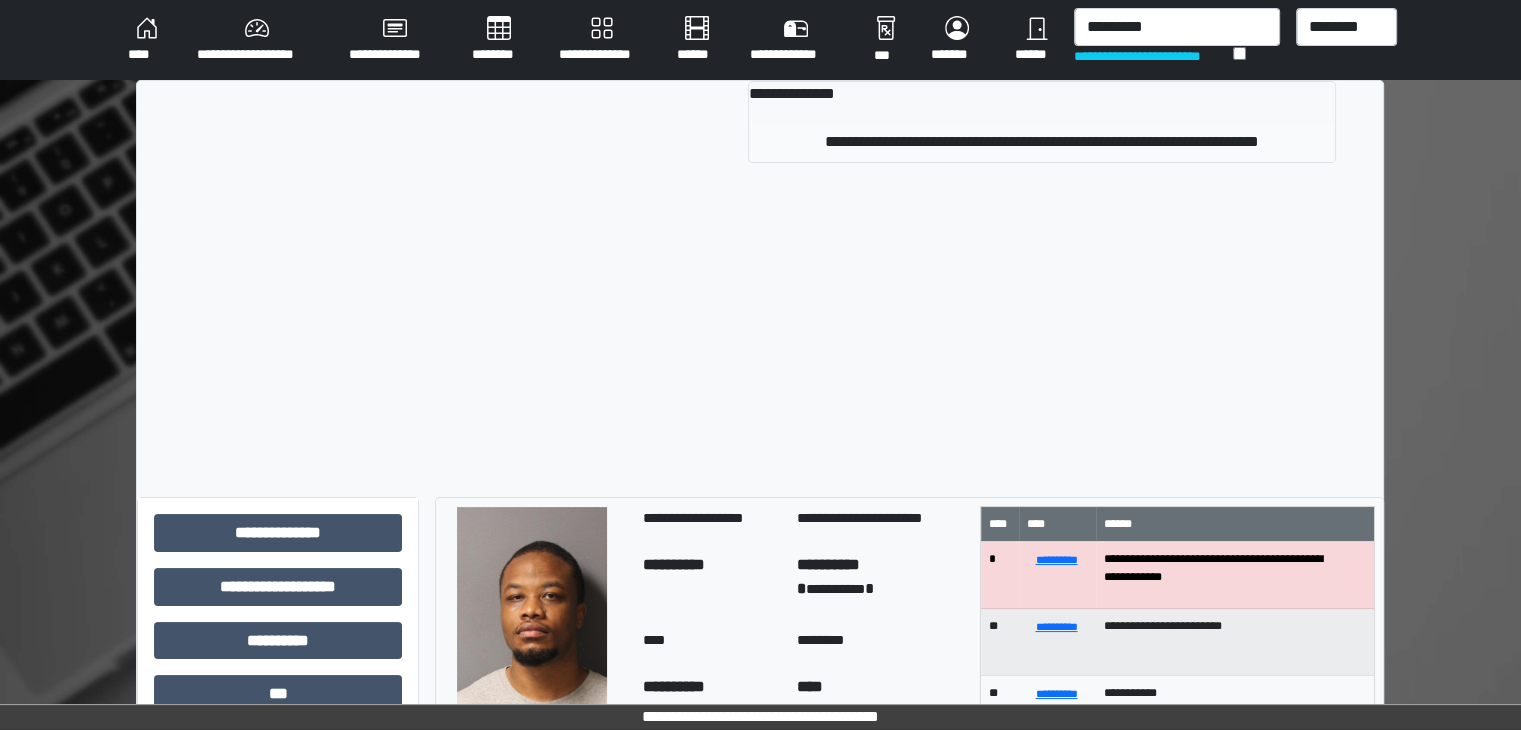 type 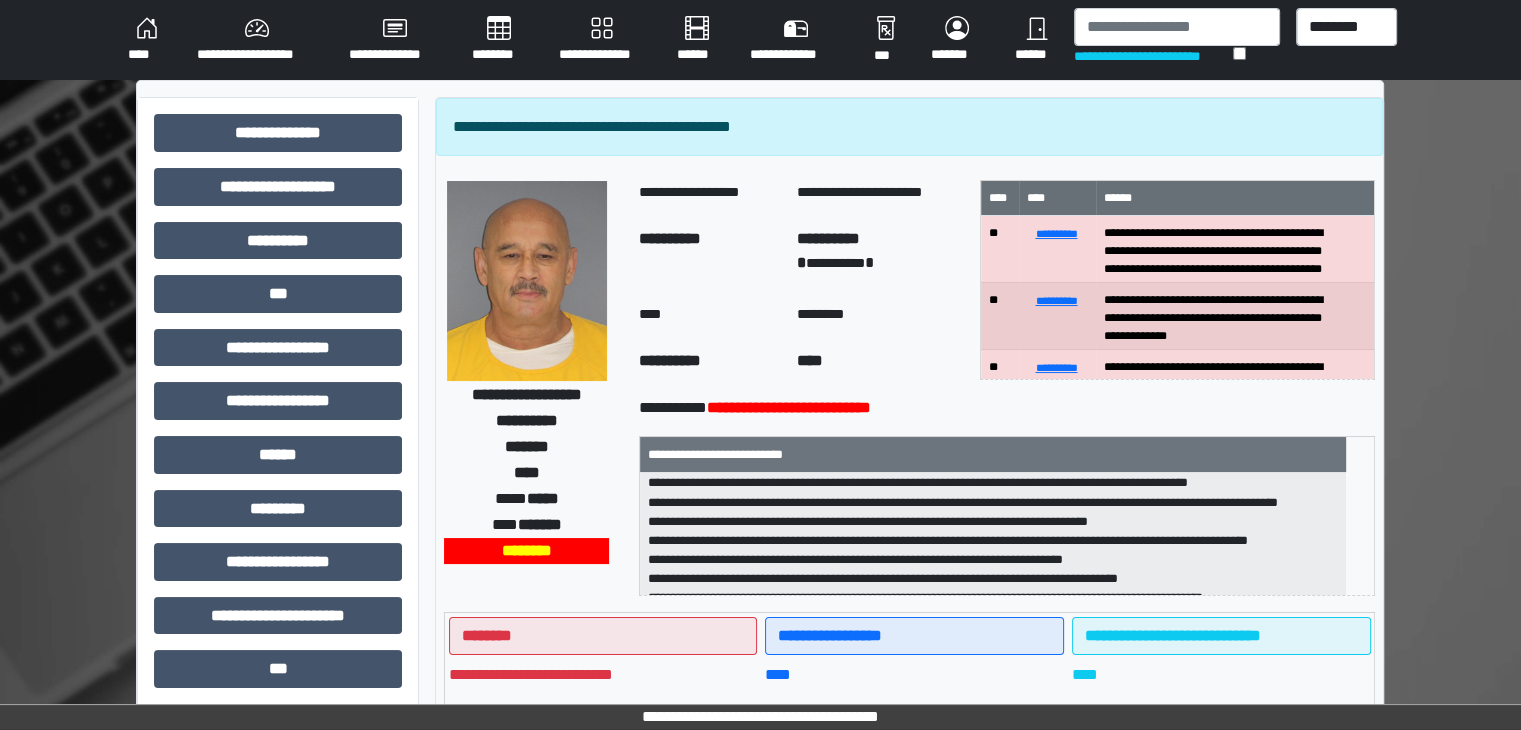 scroll, scrollTop: 0, scrollLeft: 0, axis: both 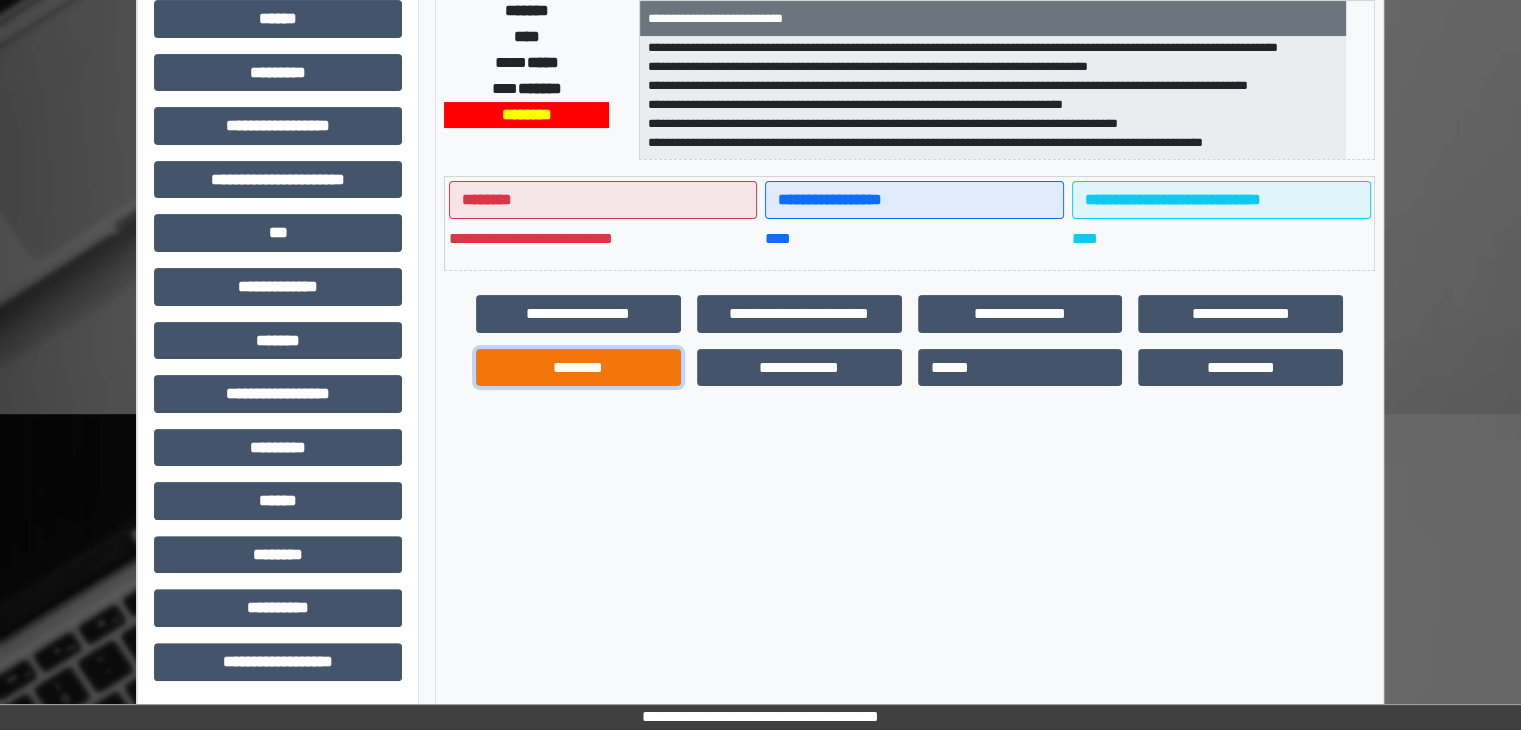 click on "********" at bounding box center (578, 368) 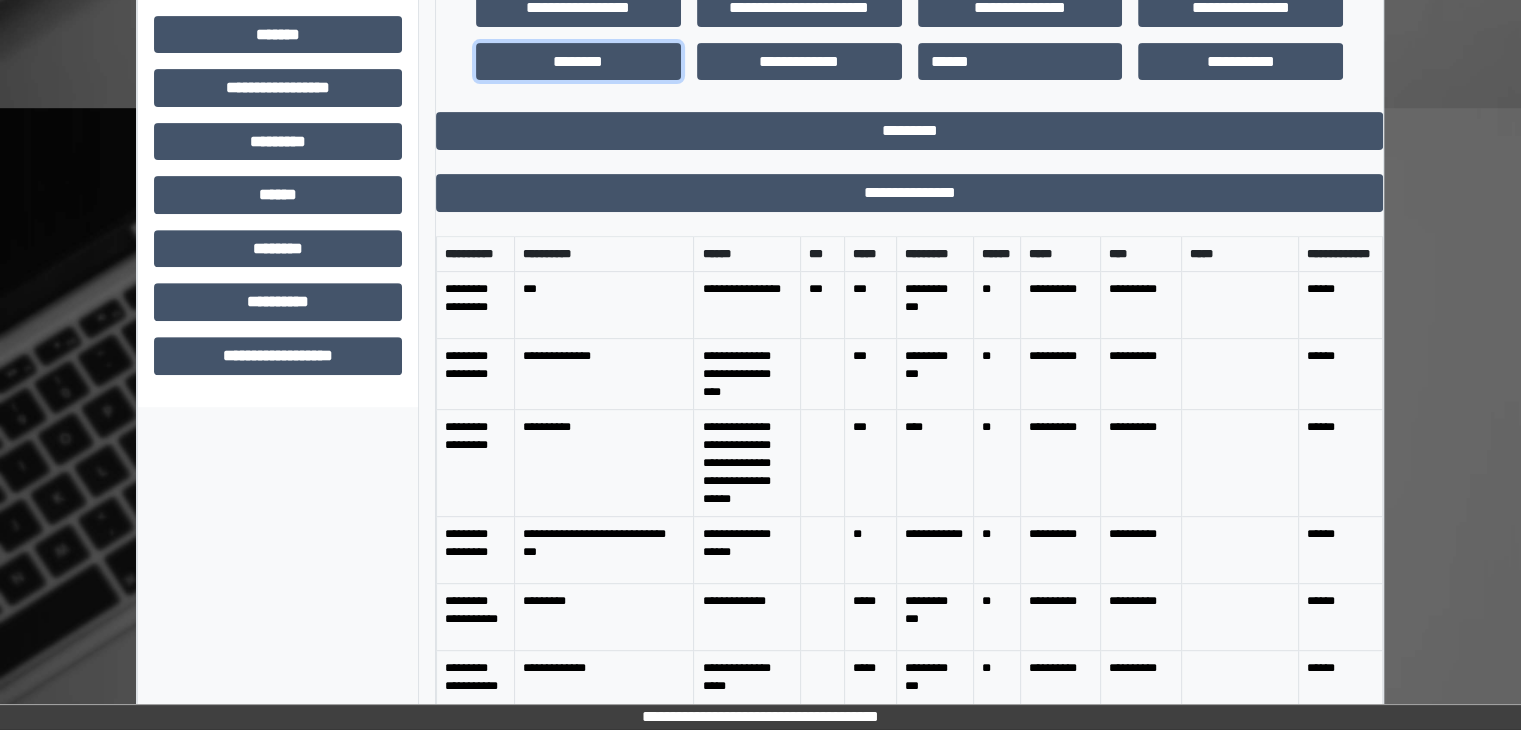 scroll, scrollTop: 745, scrollLeft: 0, axis: vertical 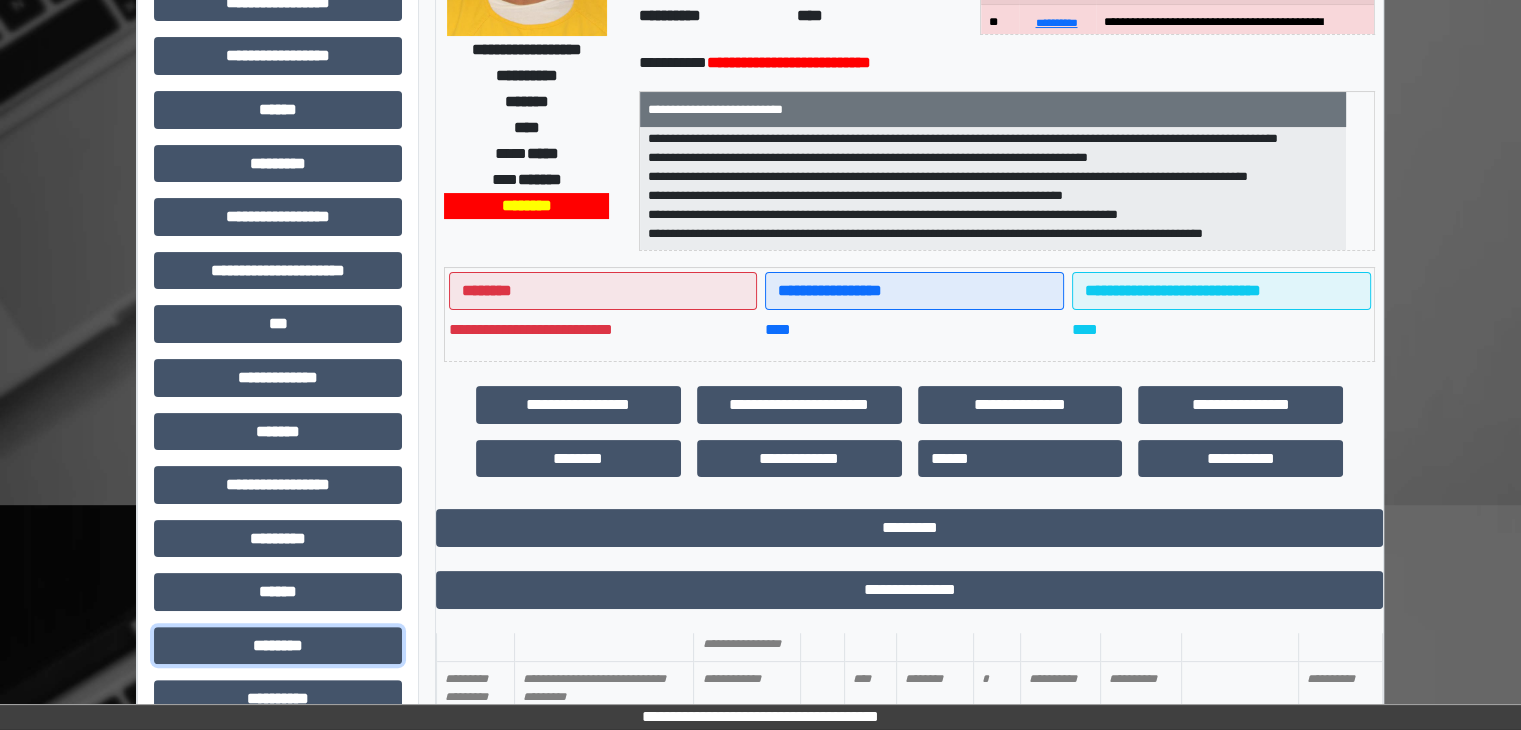 drag, startPoint x: 306, startPoint y: 634, endPoint x: 316, endPoint y: 558, distance: 76.655075 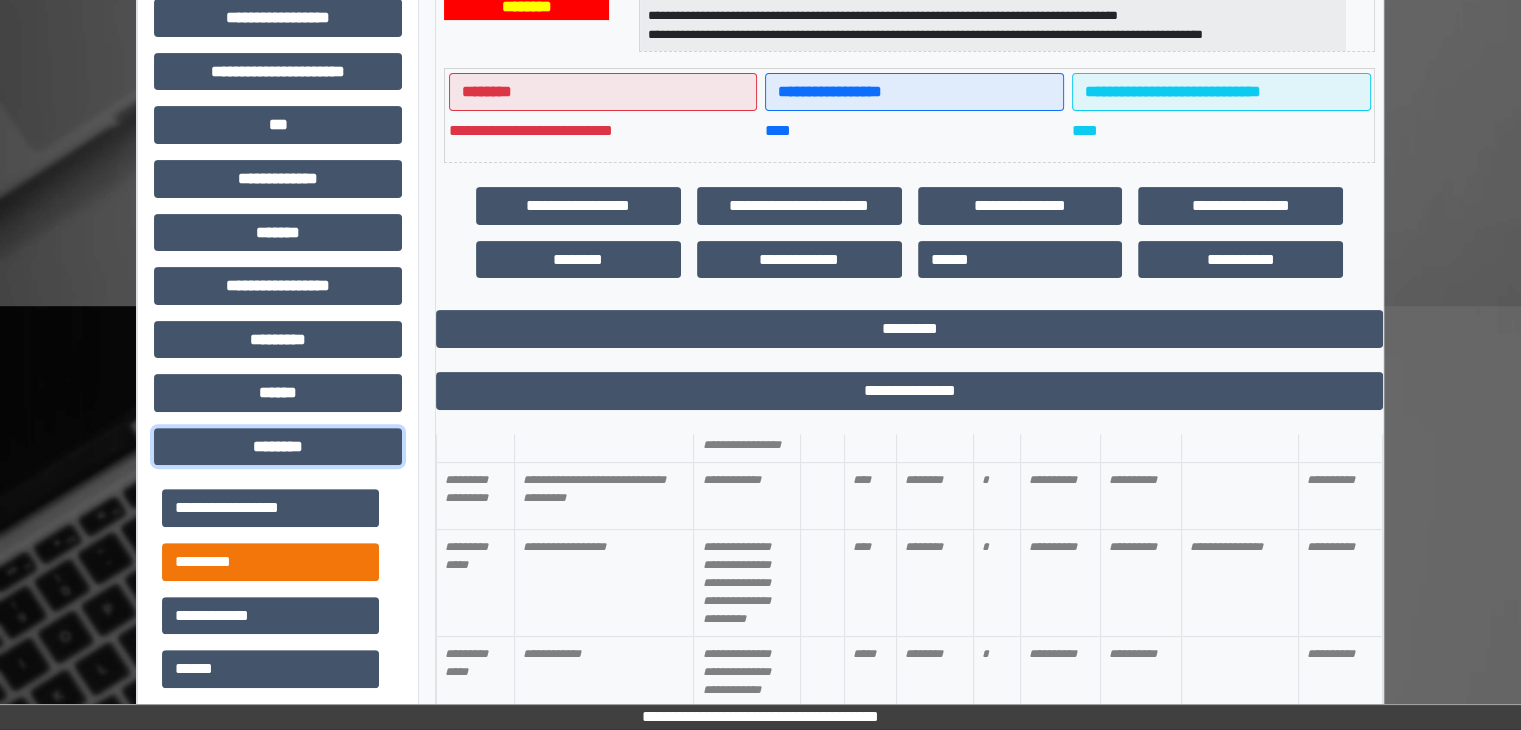 scroll, scrollTop: 545, scrollLeft: 0, axis: vertical 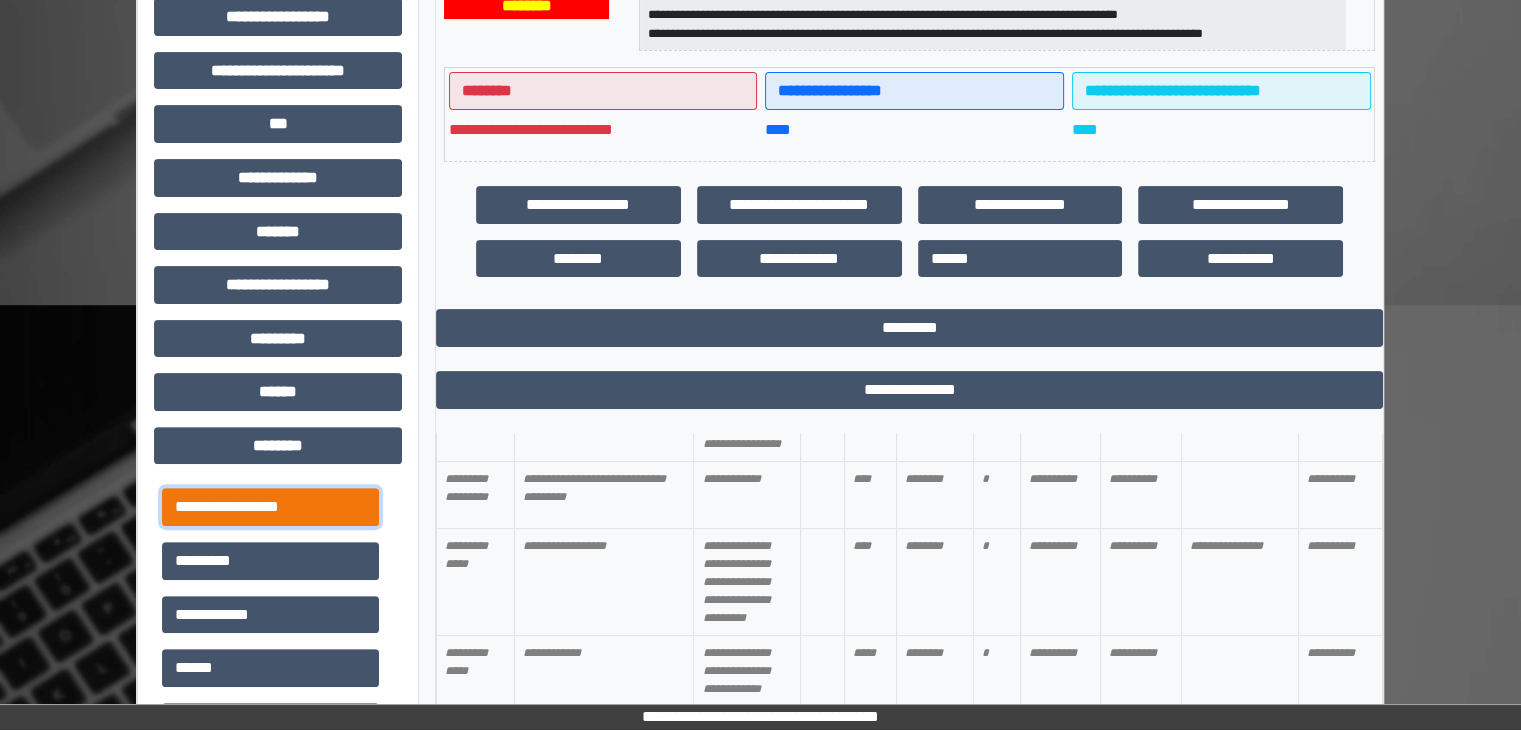 click on "**********" at bounding box center [270, 507] 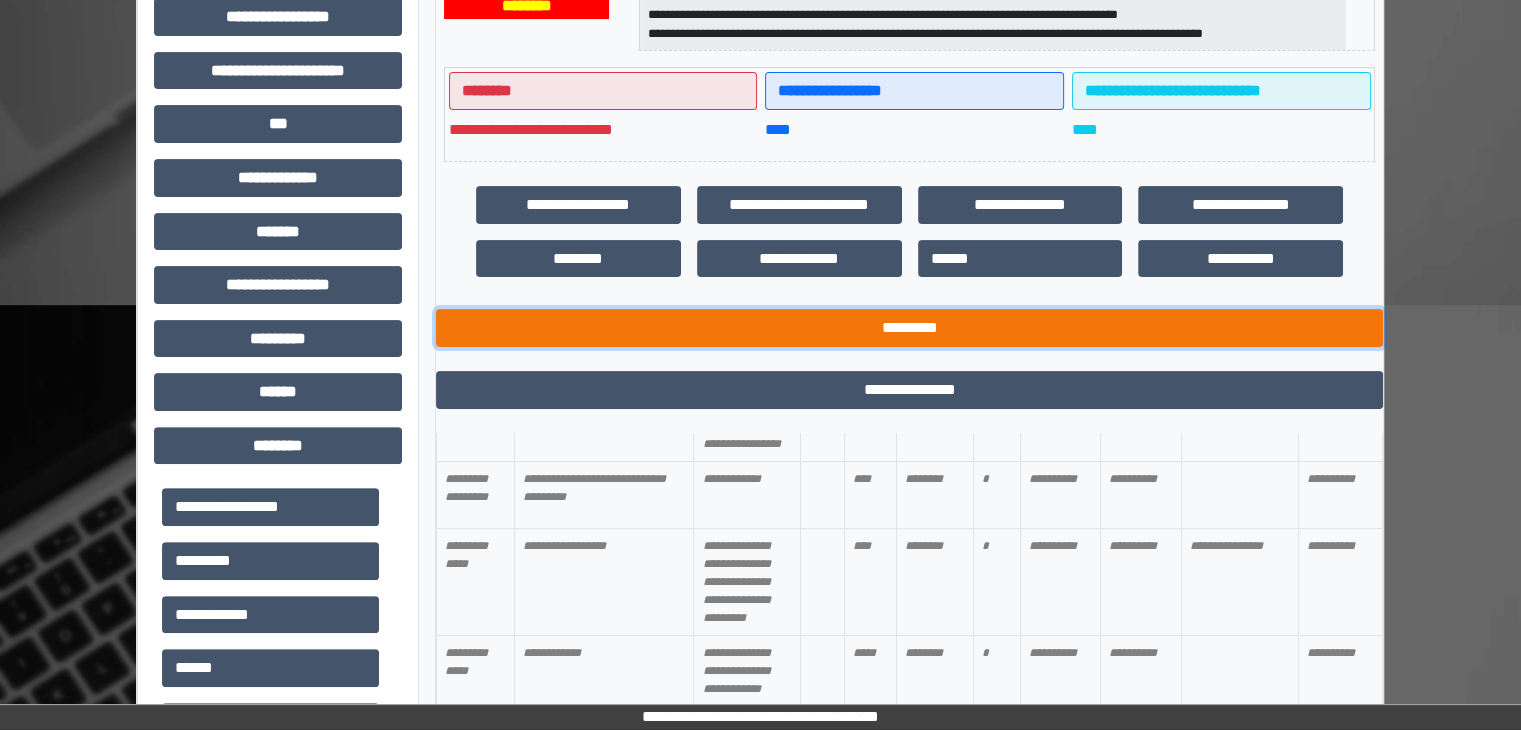 click on "*********" at bounding box center (909, 328) 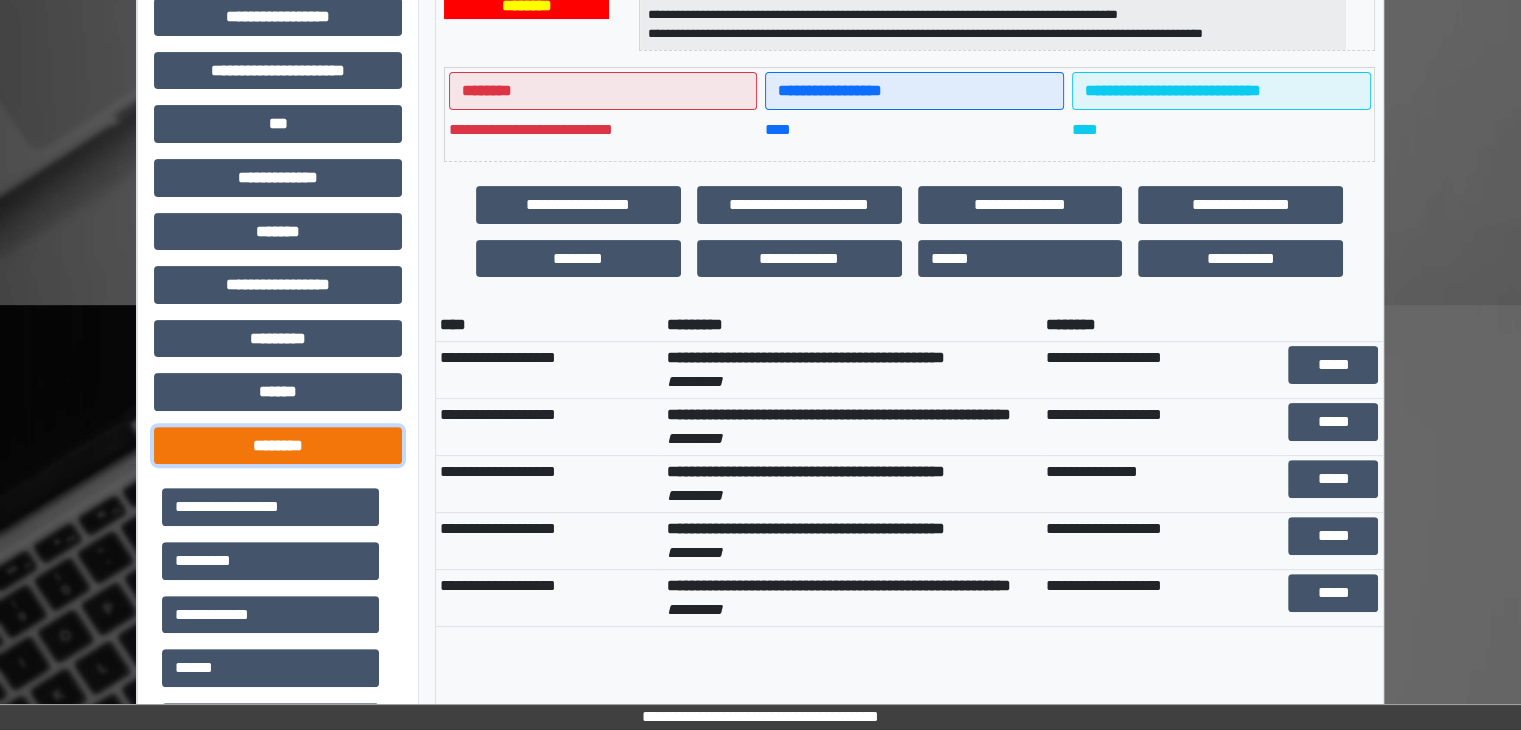 click on "********" at bounding box center (278, 446) 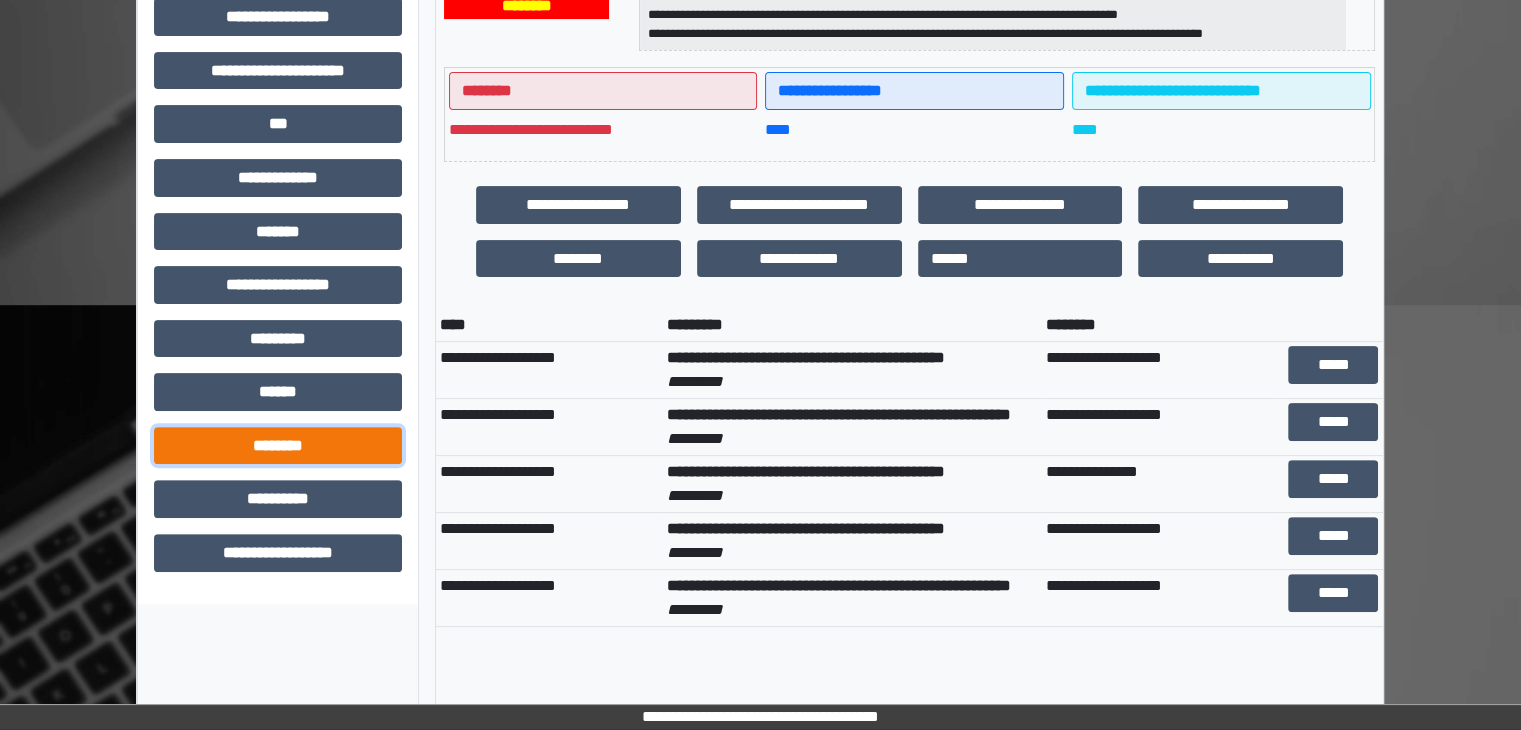 click on "********" at bounding box center (278, 446) 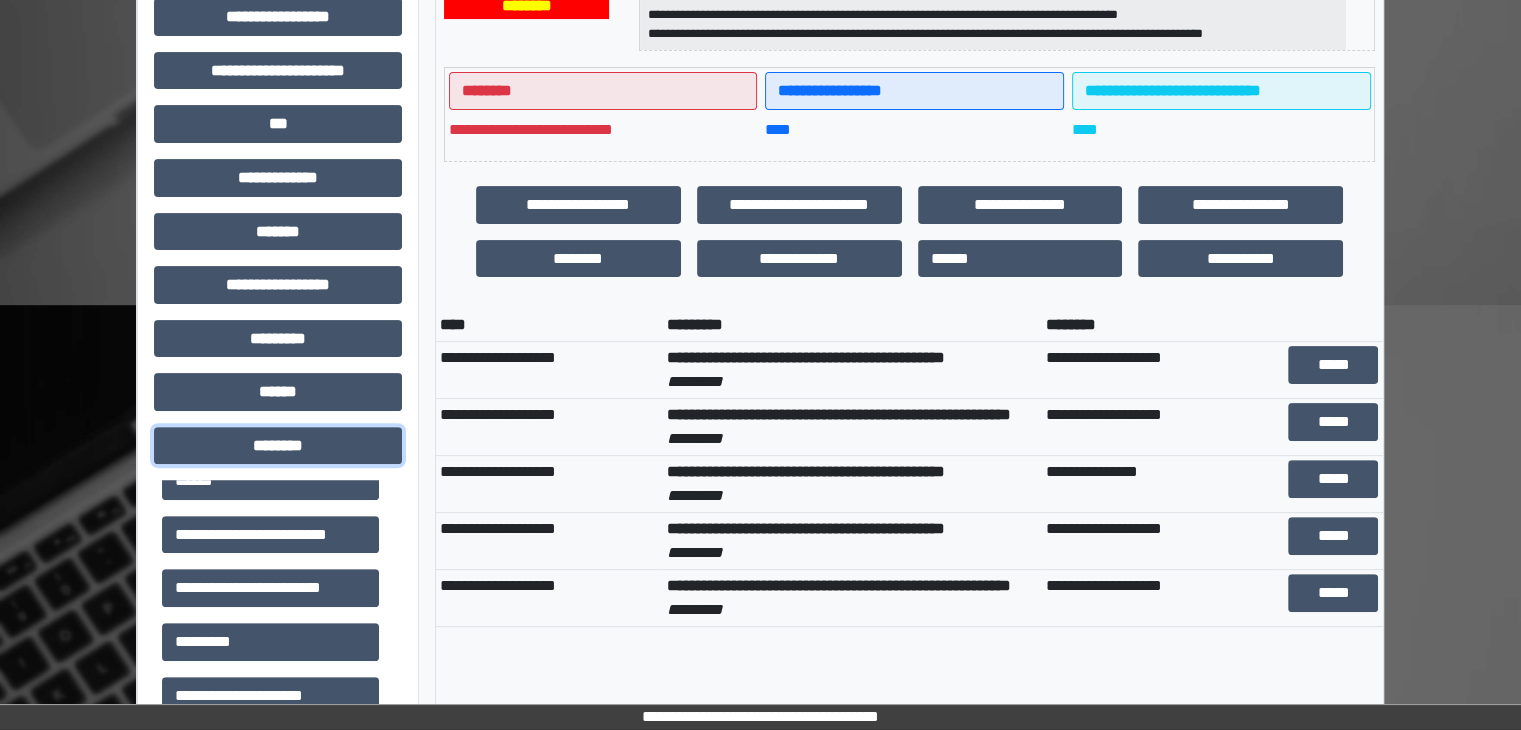 scroll, scrollTop: 200, scrollLeft: 0, axis: vertical 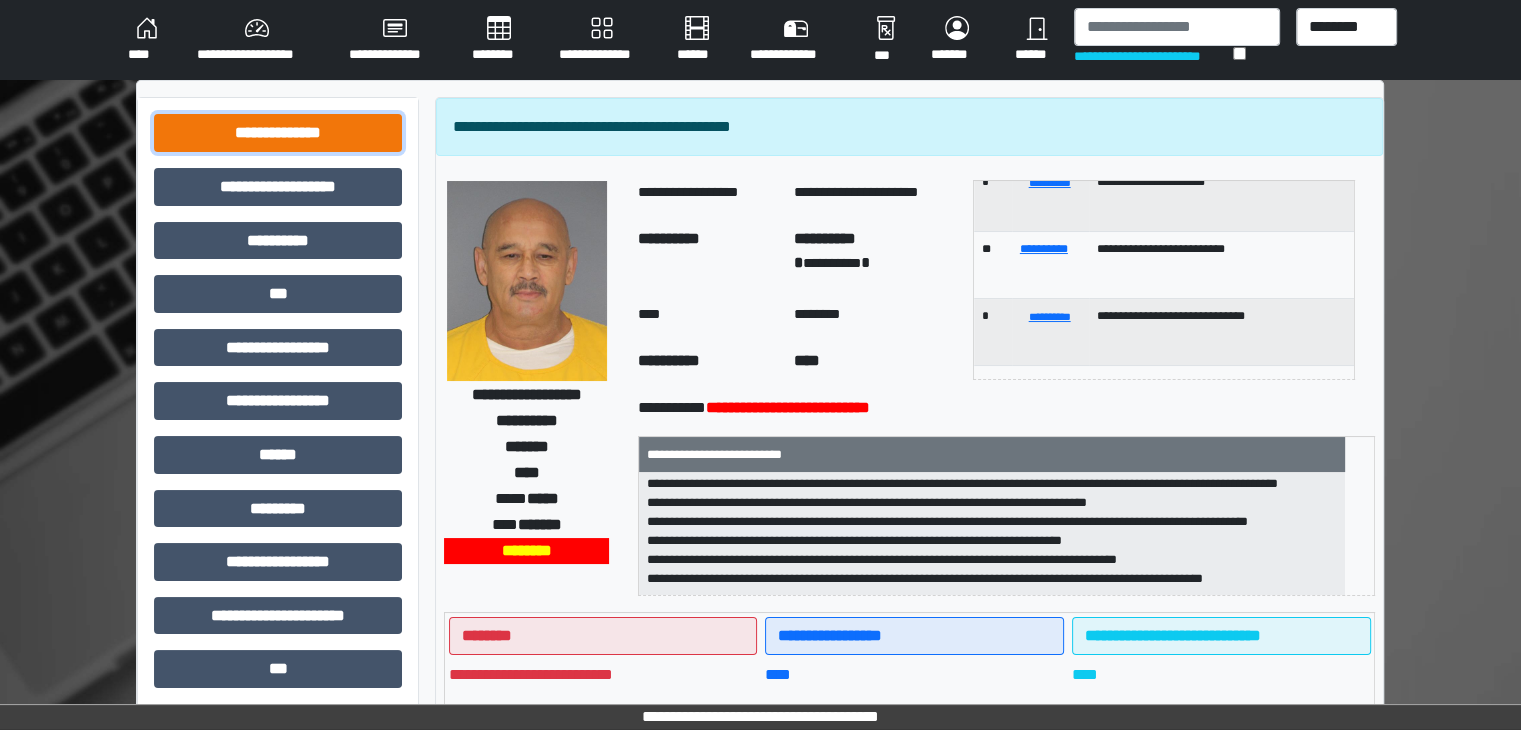 click on "**********" at bounding box center (278, 133) 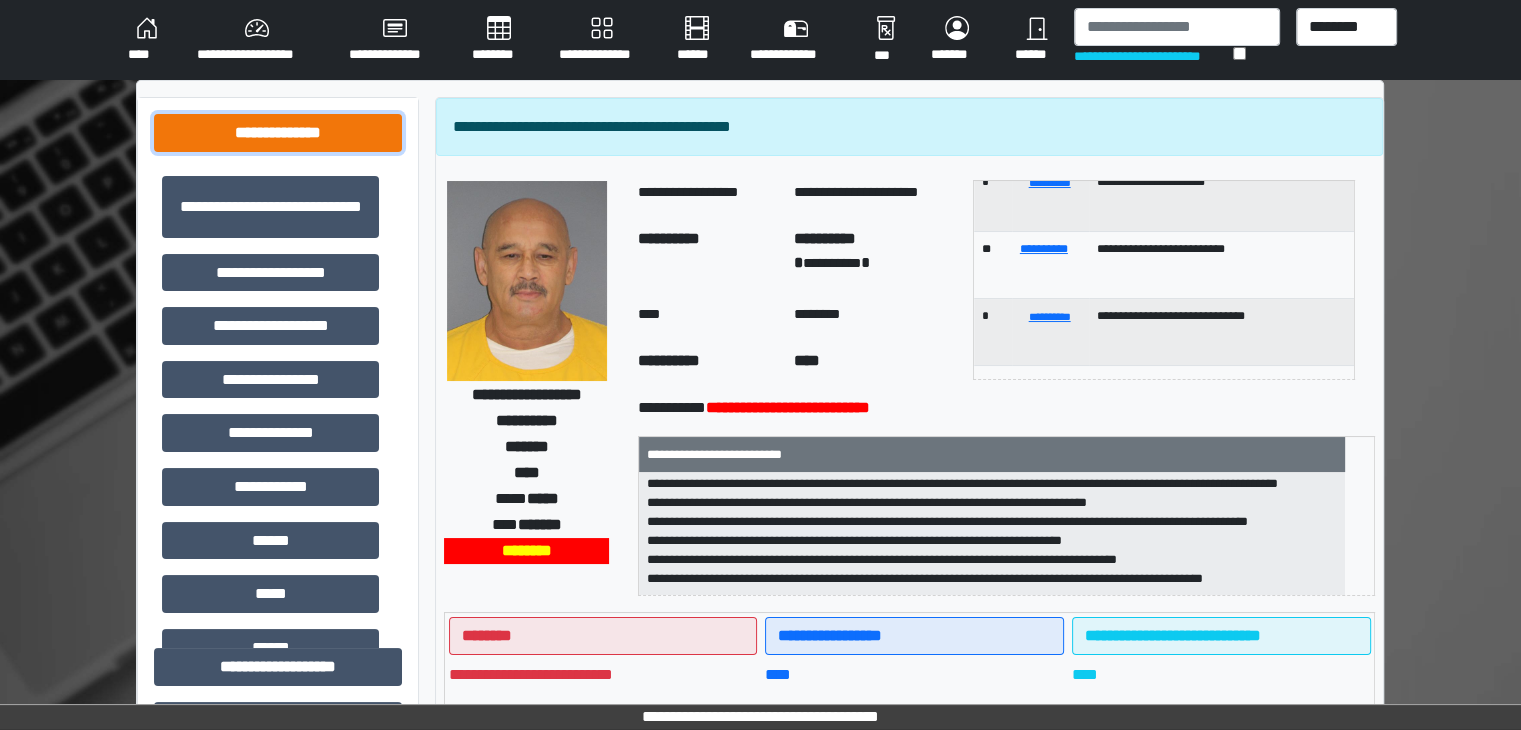 click on "**********" at bounding box center [278, 133] 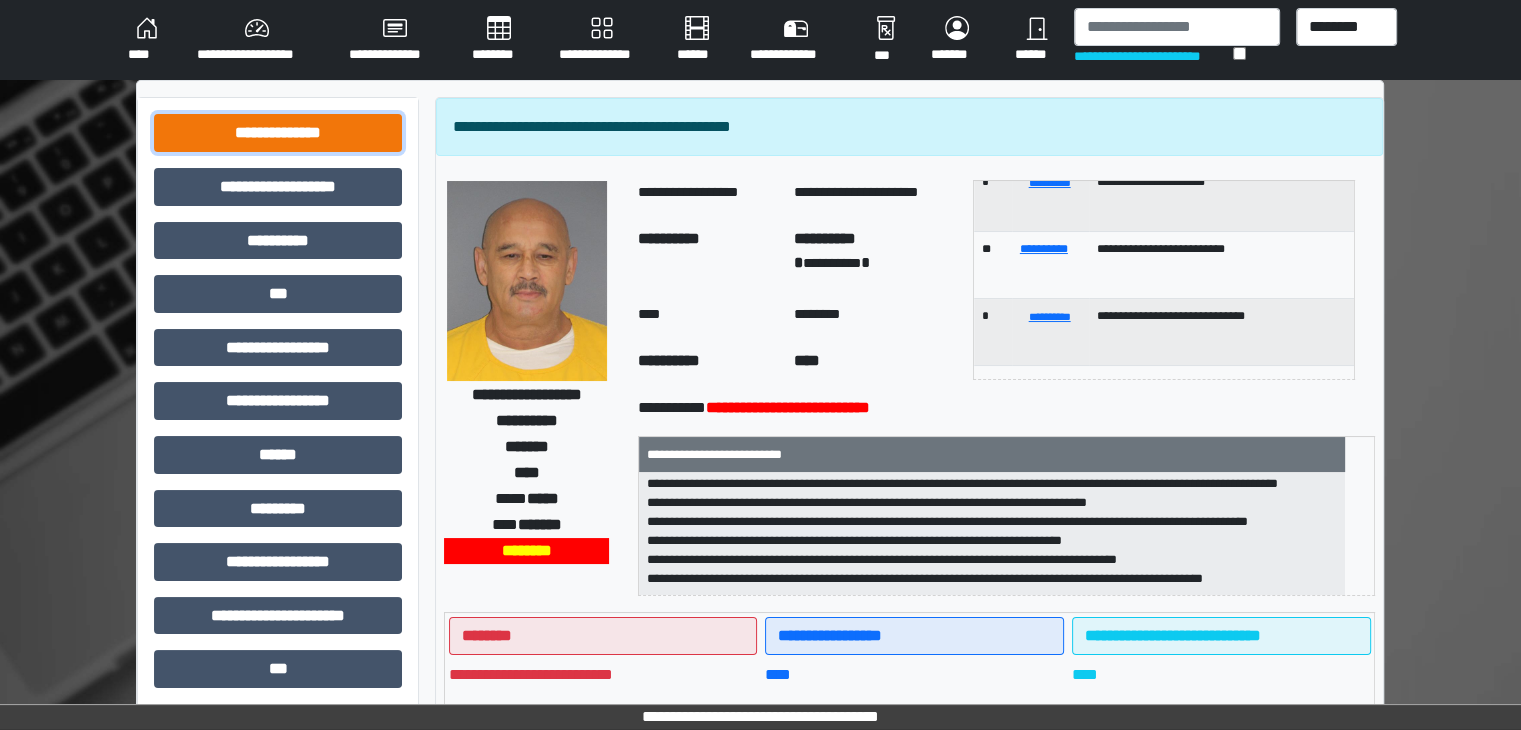 click on "**********" at bounding box center [278, 133] 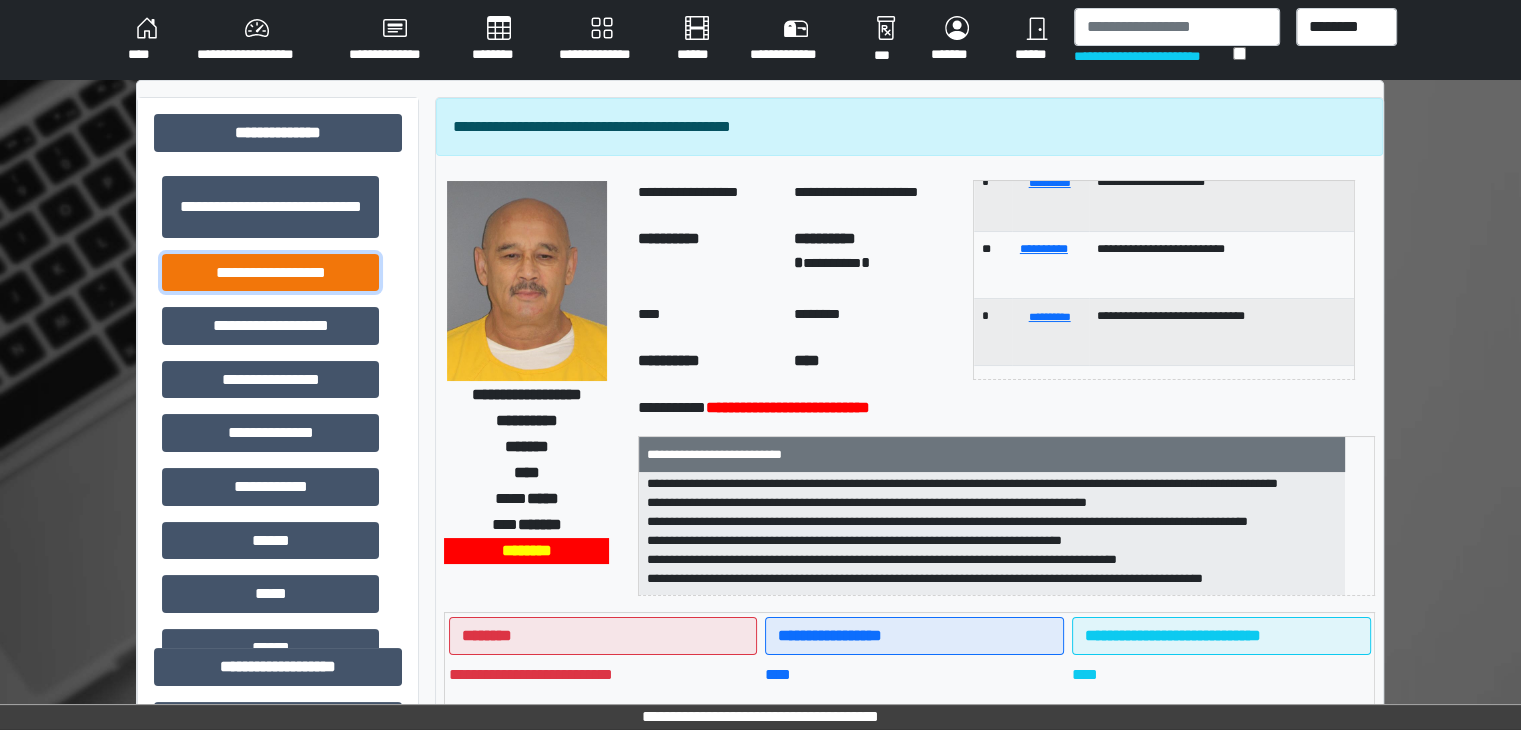 click on "**********" at bounding box center (270, 273) 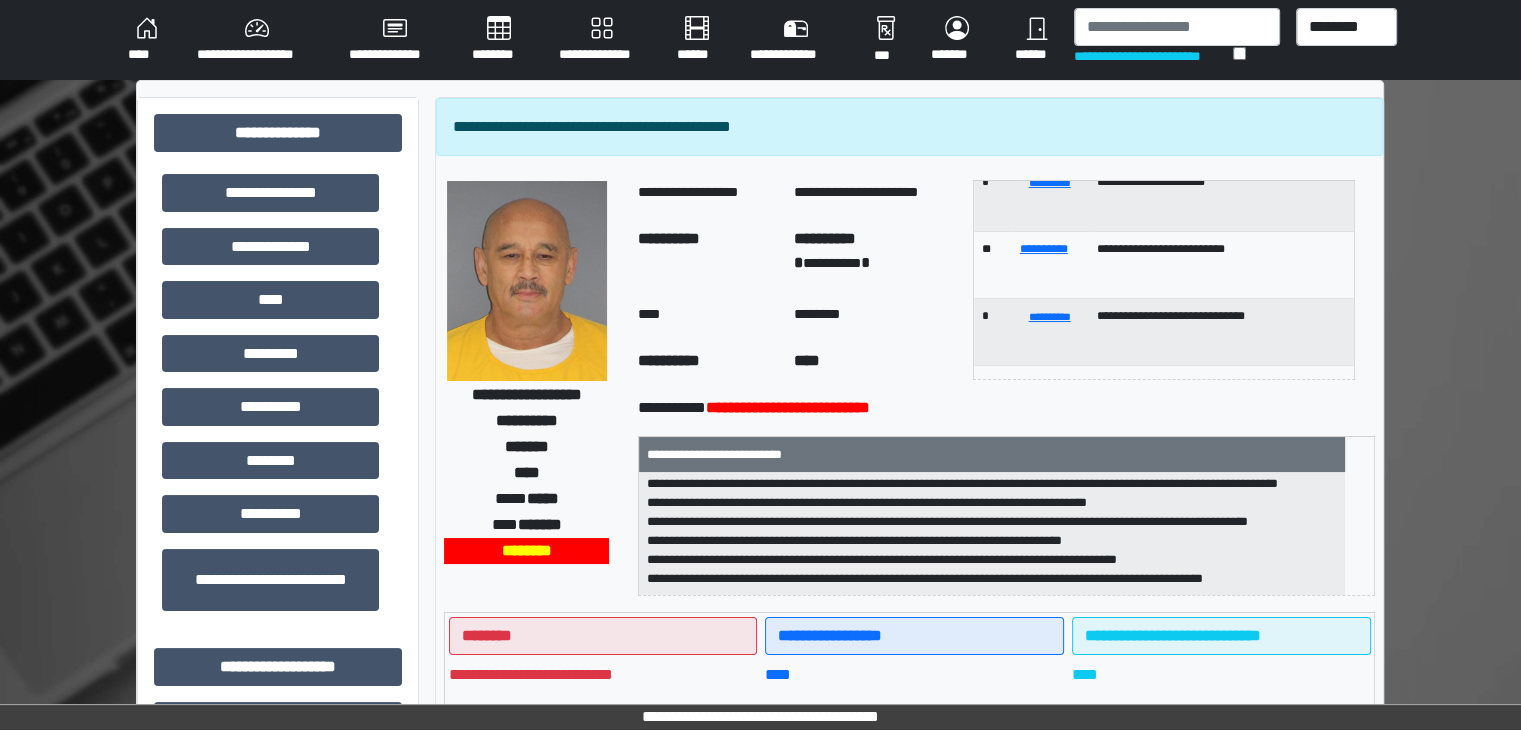 scroll, scrollTop: 572, scrollLeft: 0, axis: vertical 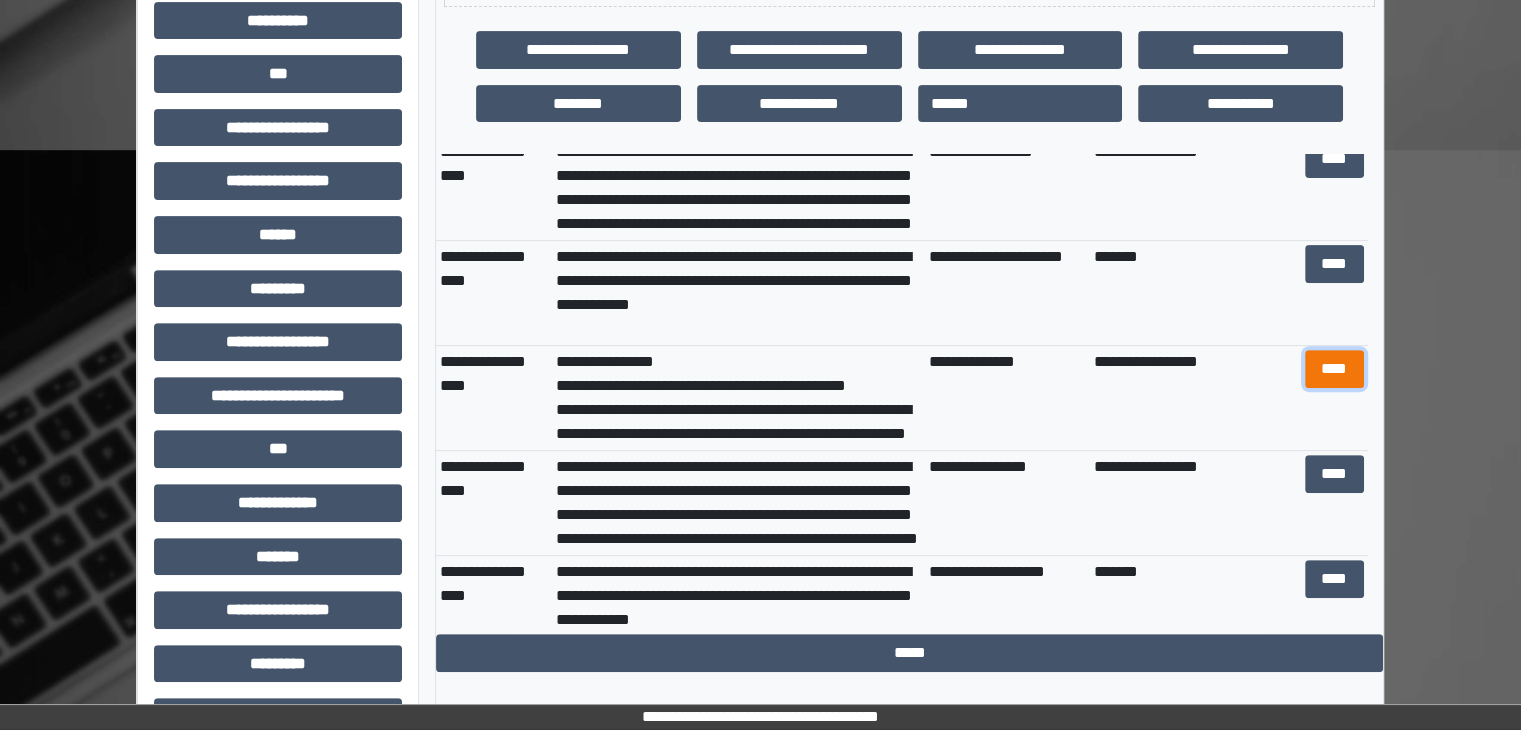 click on "****" at bounding box center (1334, 369) 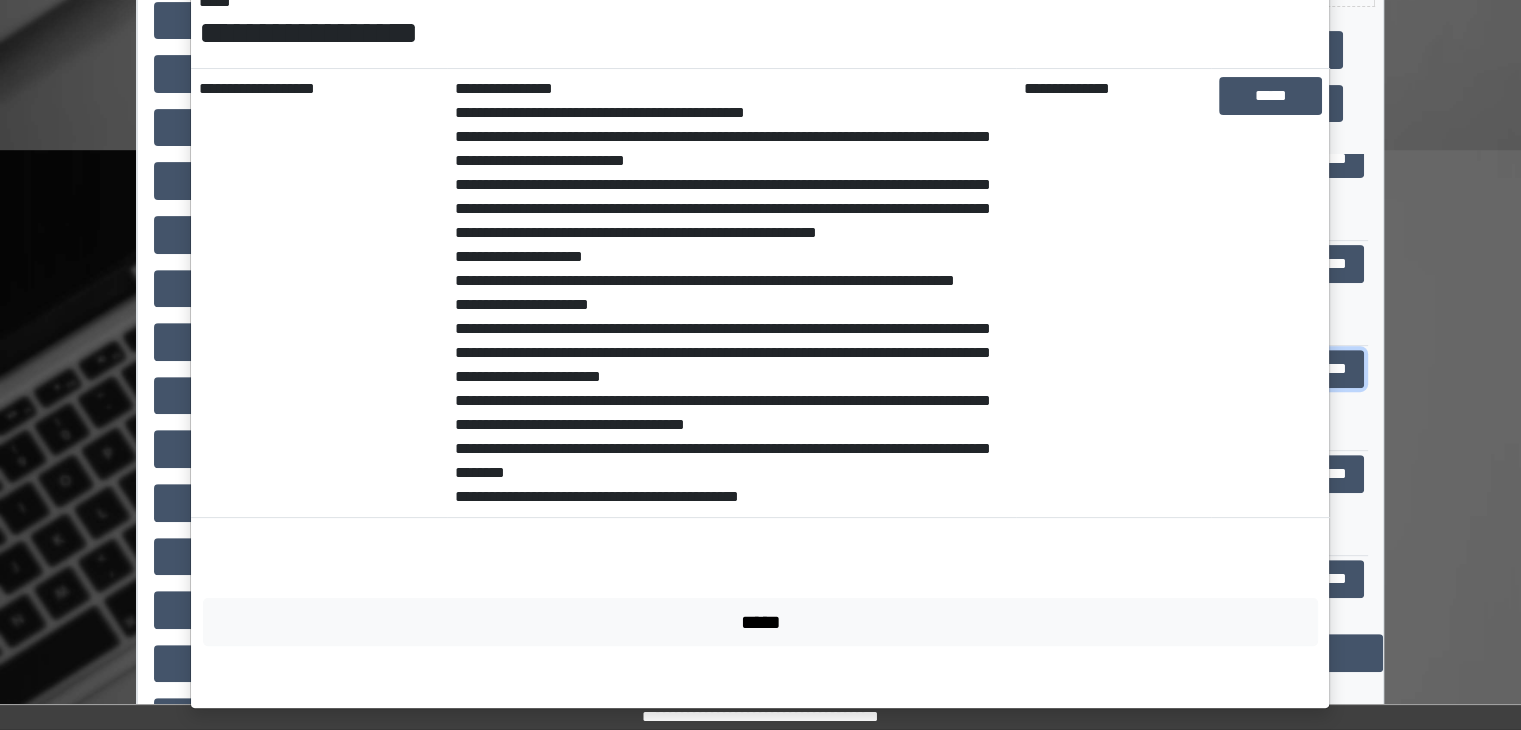 scroll, scrollTop: 320, scrollLeft: 0, axis: vertical 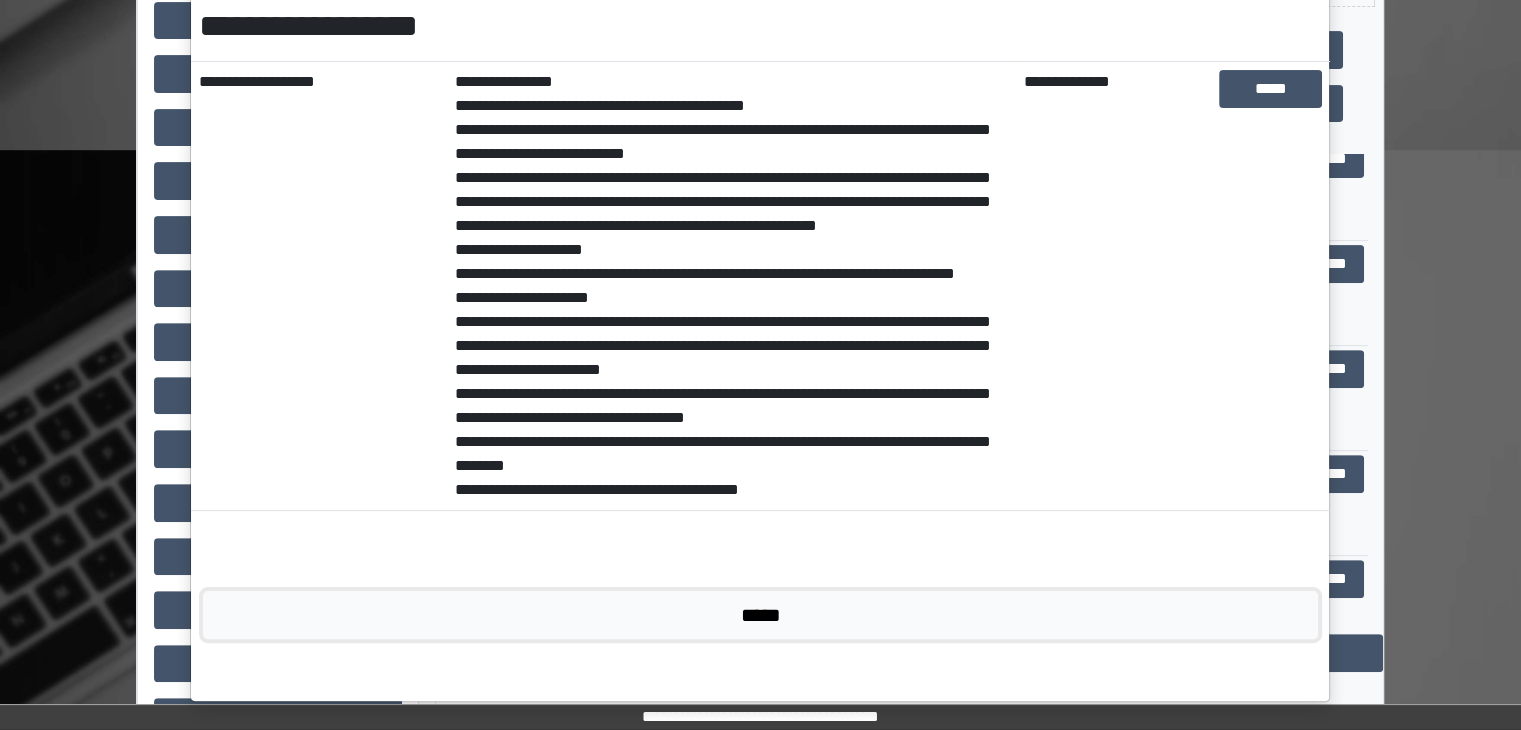 click on "*****" at bounding box center (760, 615) 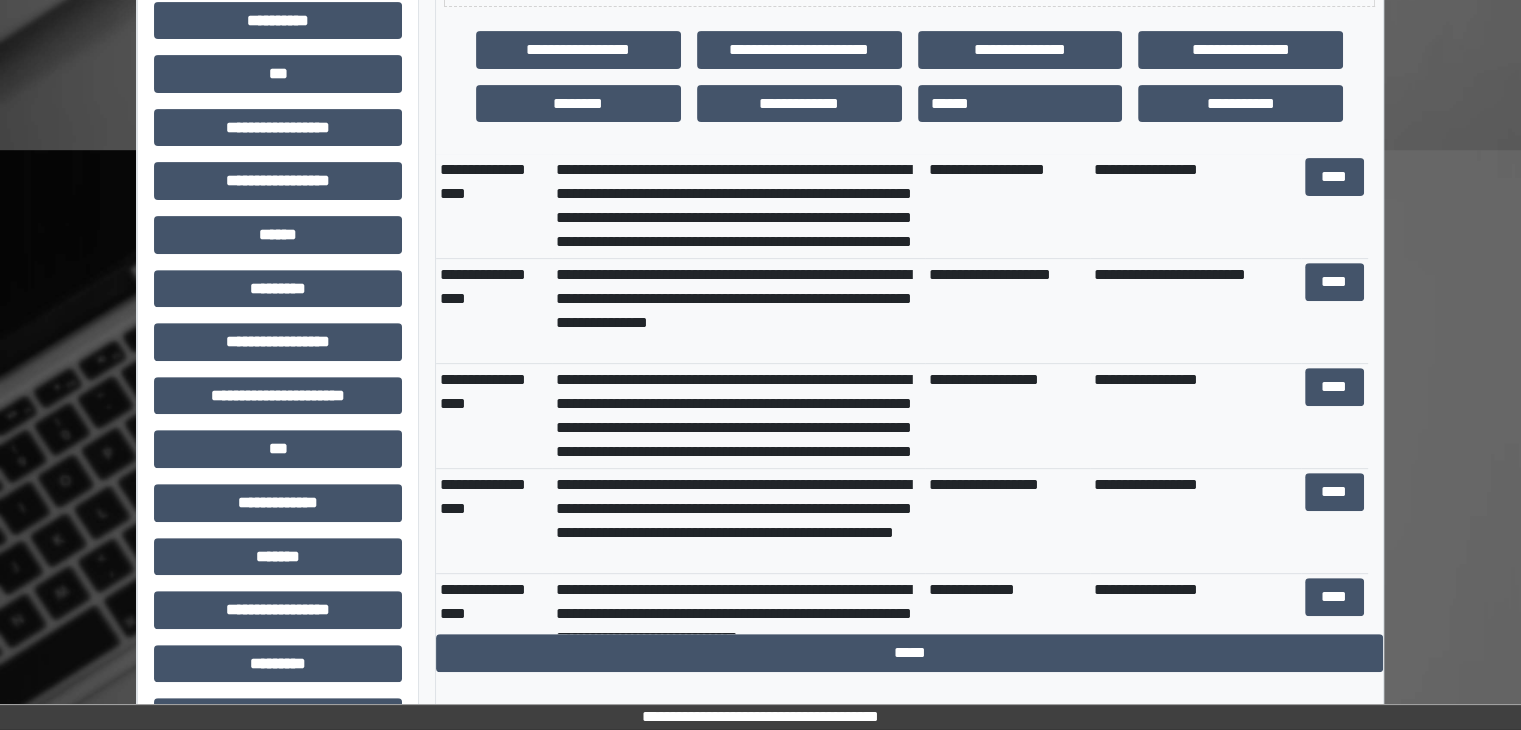 scroll, scrollTop: 899, scrollLeft: 0, axis: vertical 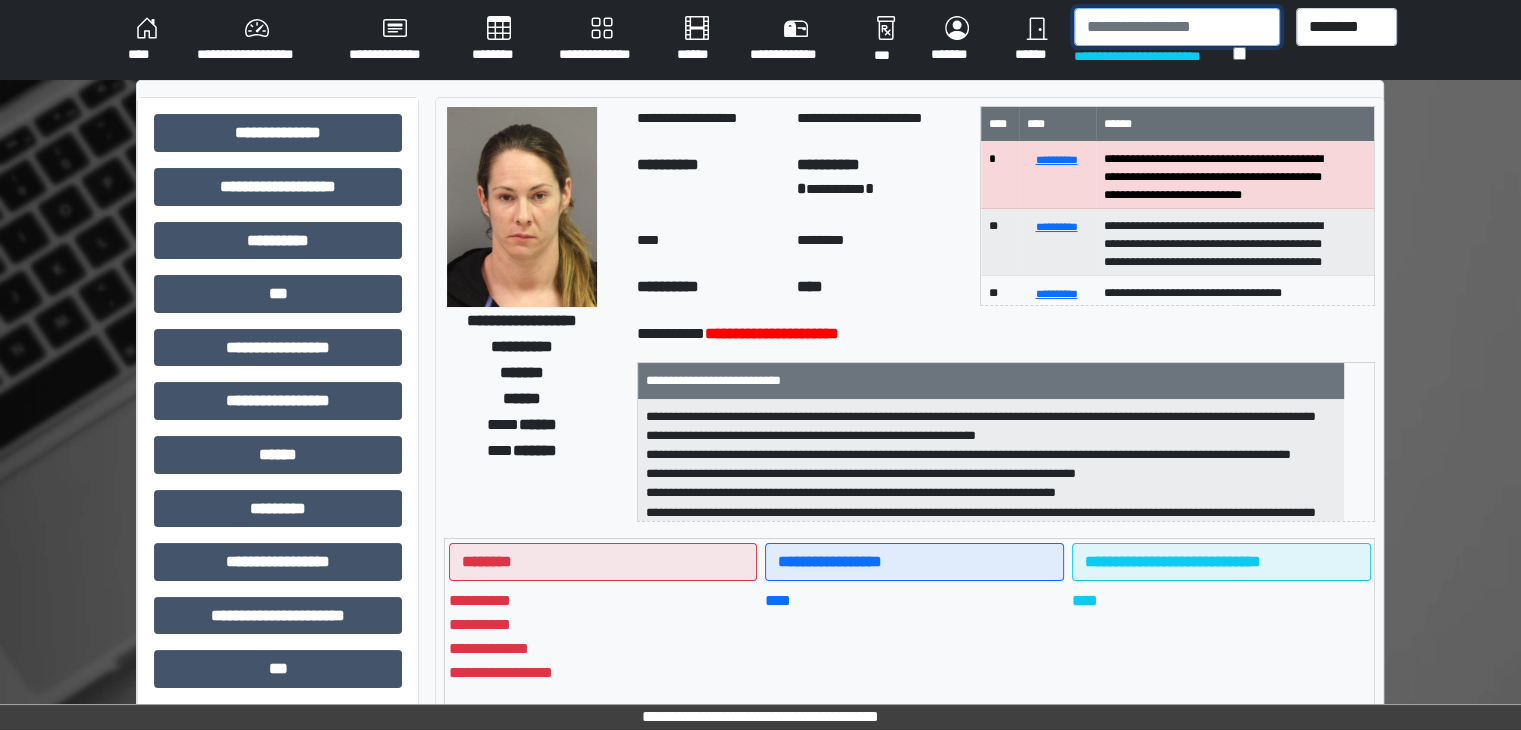 click at bounding box center (1177, 27) 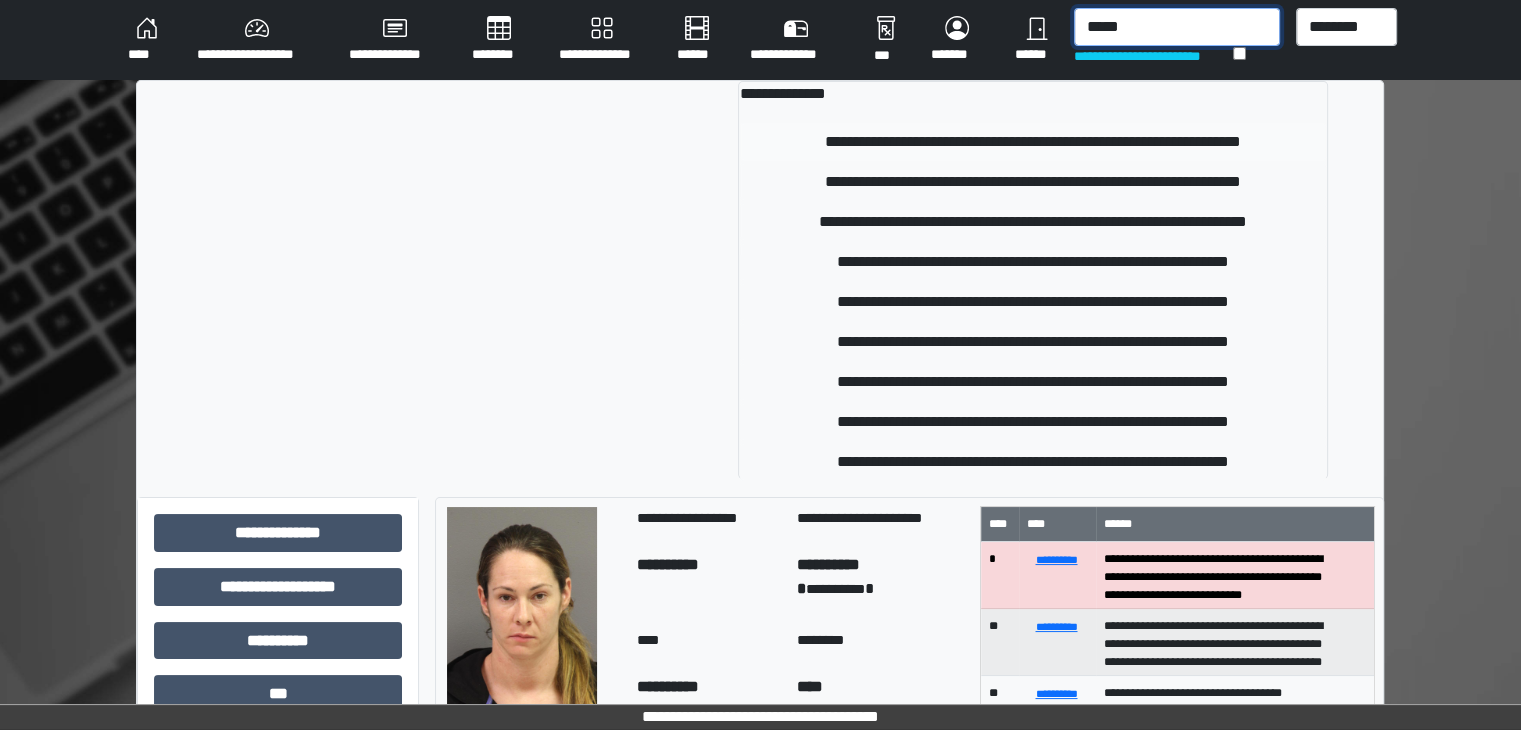 type on "*****" 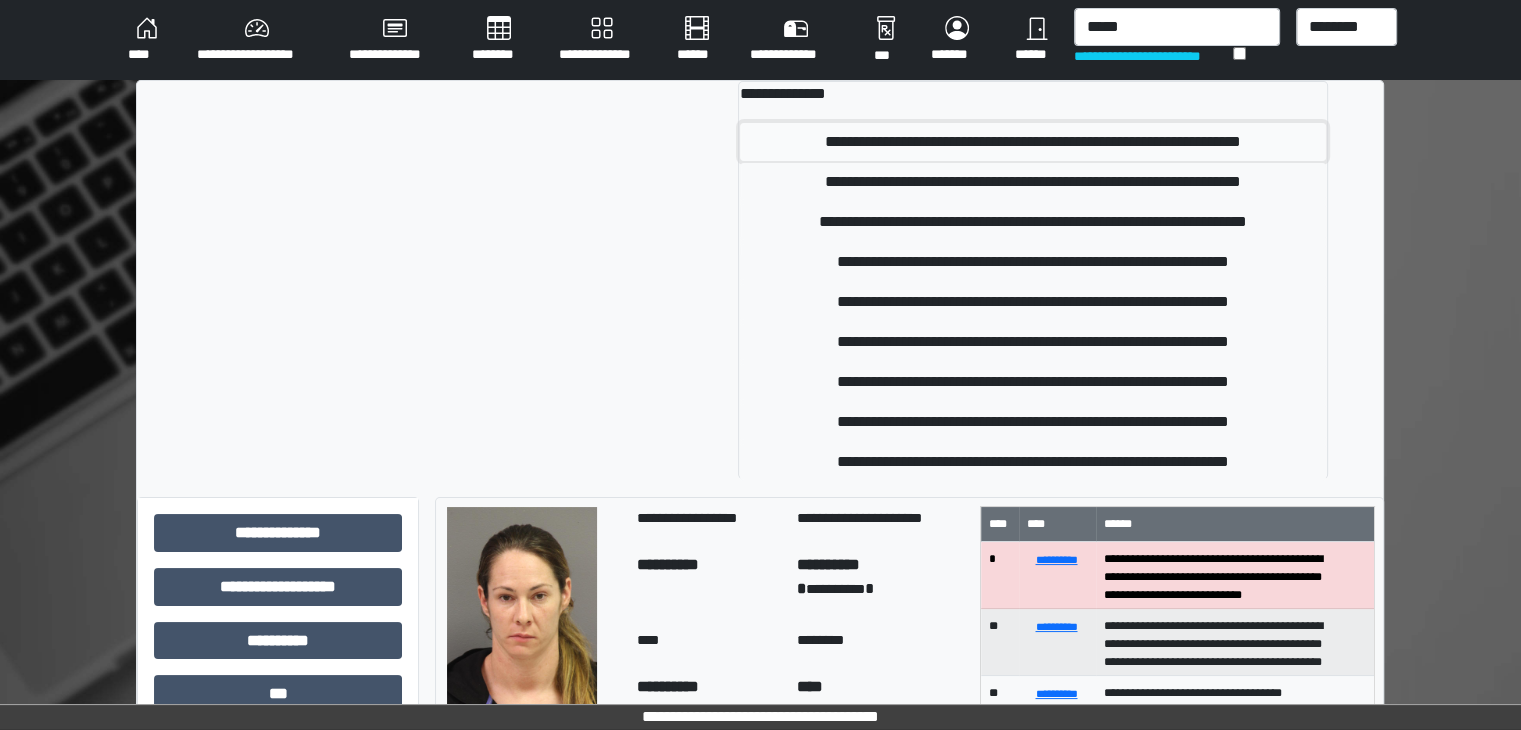click on "**********" at bounding box center [1033, 142] 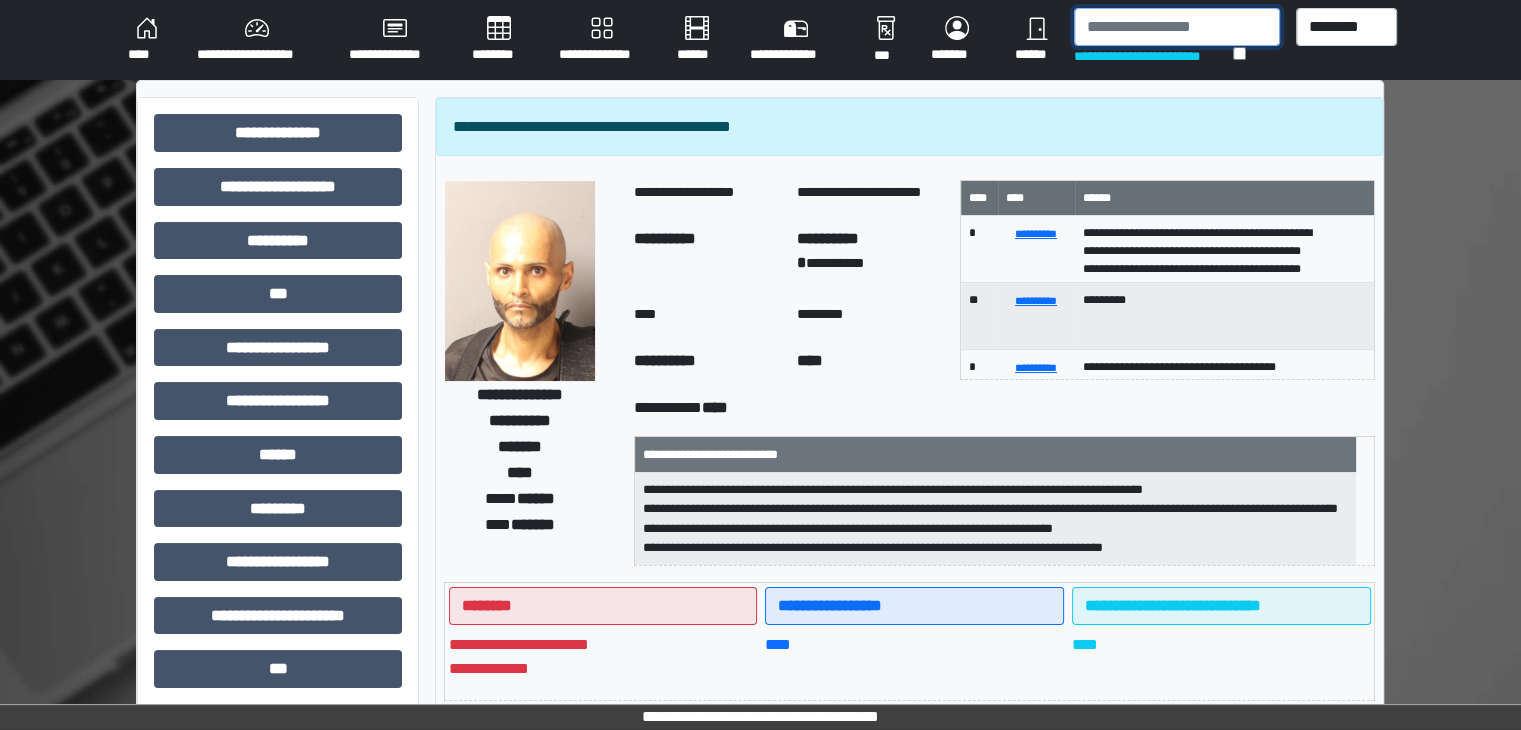 click at bounding box center [1177, 27] 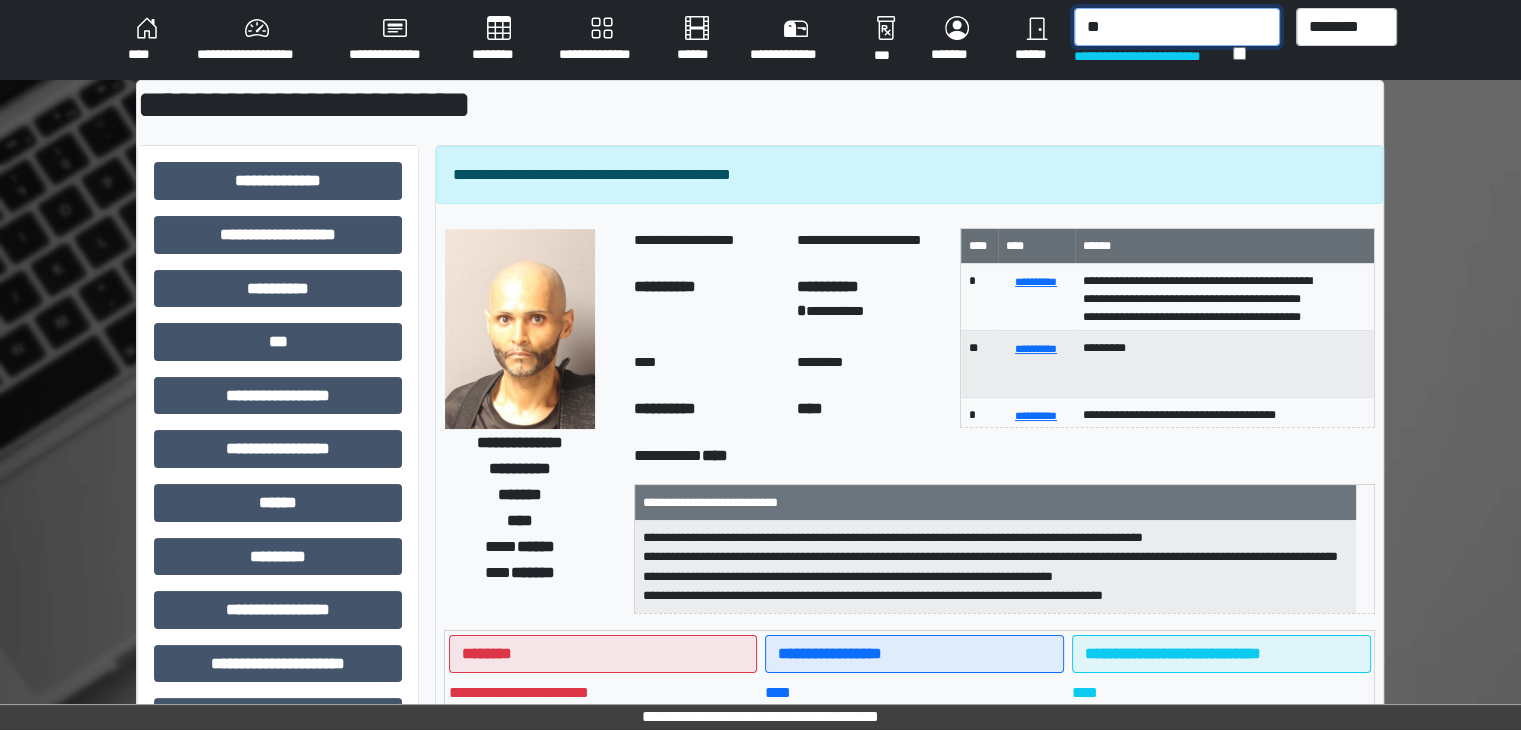 type on "*" 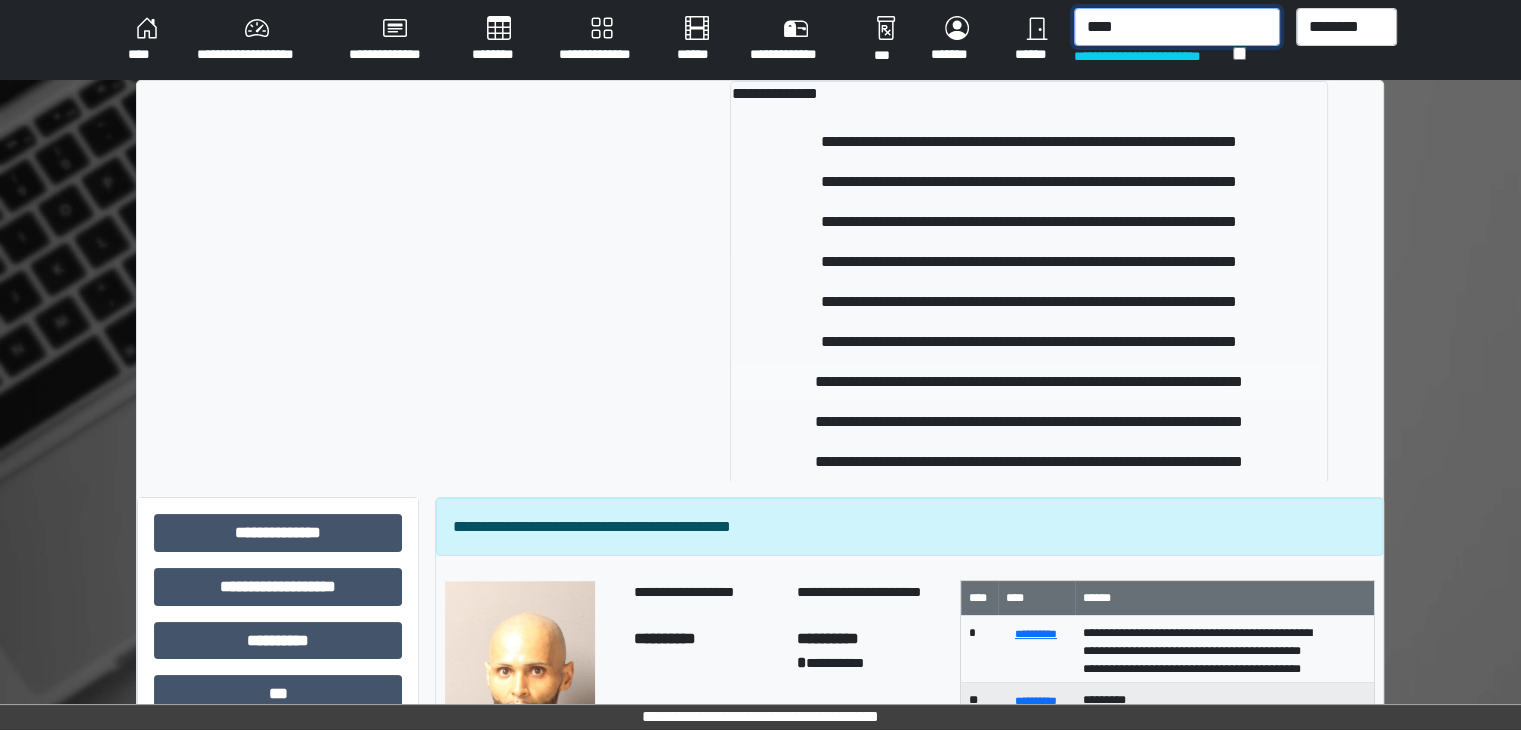 type on "****" 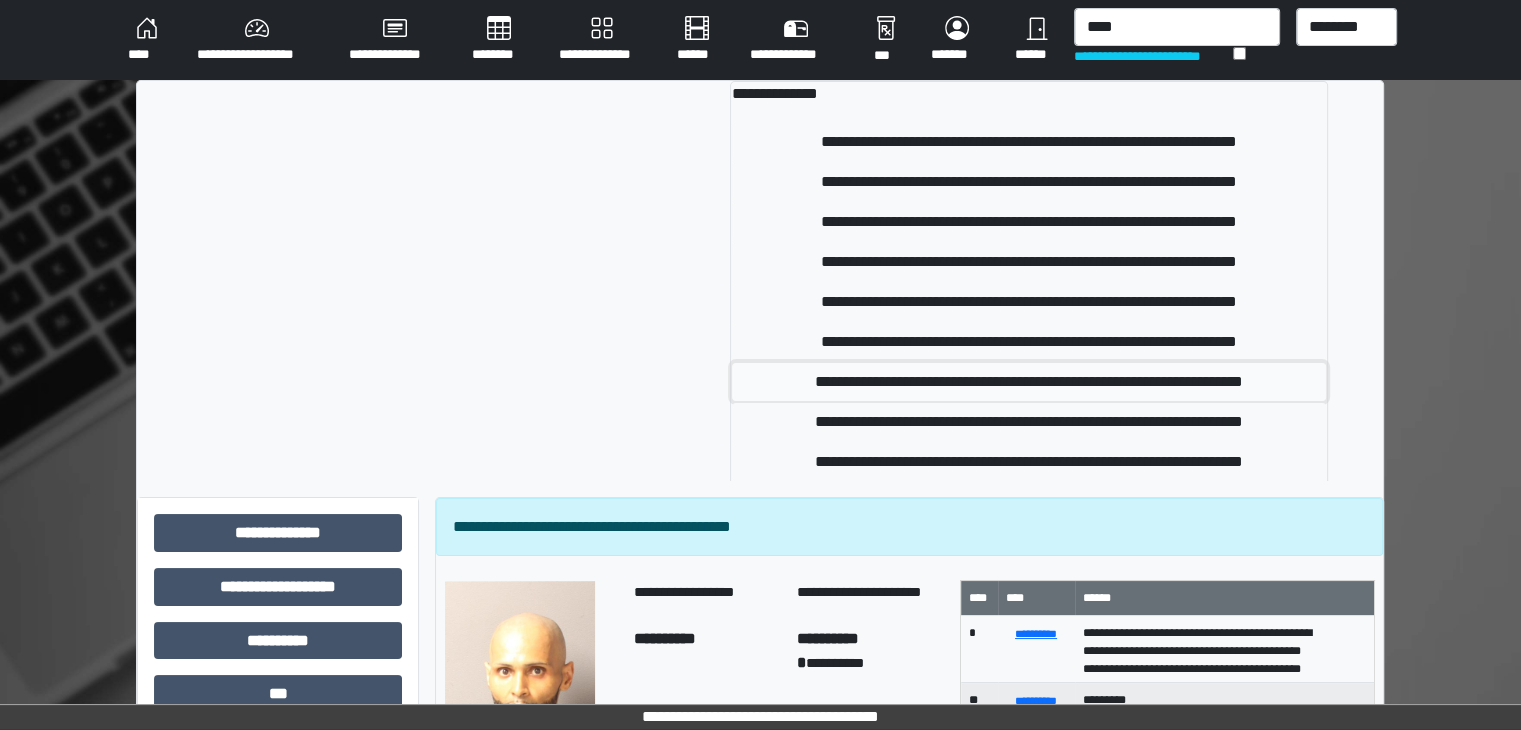 drag, startPoint x: 806, startPoint y: 377, endPoint x: 800, endPoint y: 359, distance: 18.973665 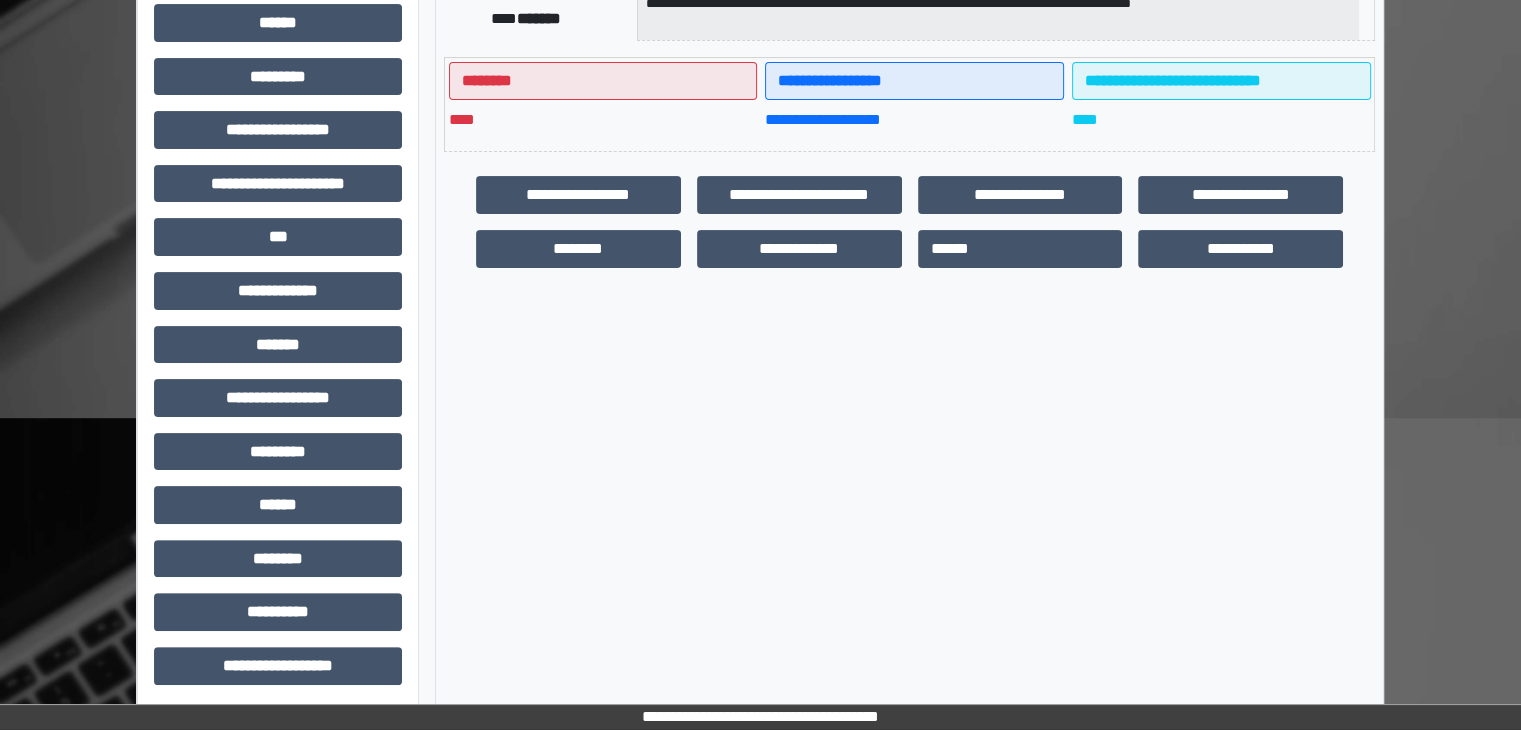 scroll, scrollTop: 436, scrollLeft: 0, axis: vertical 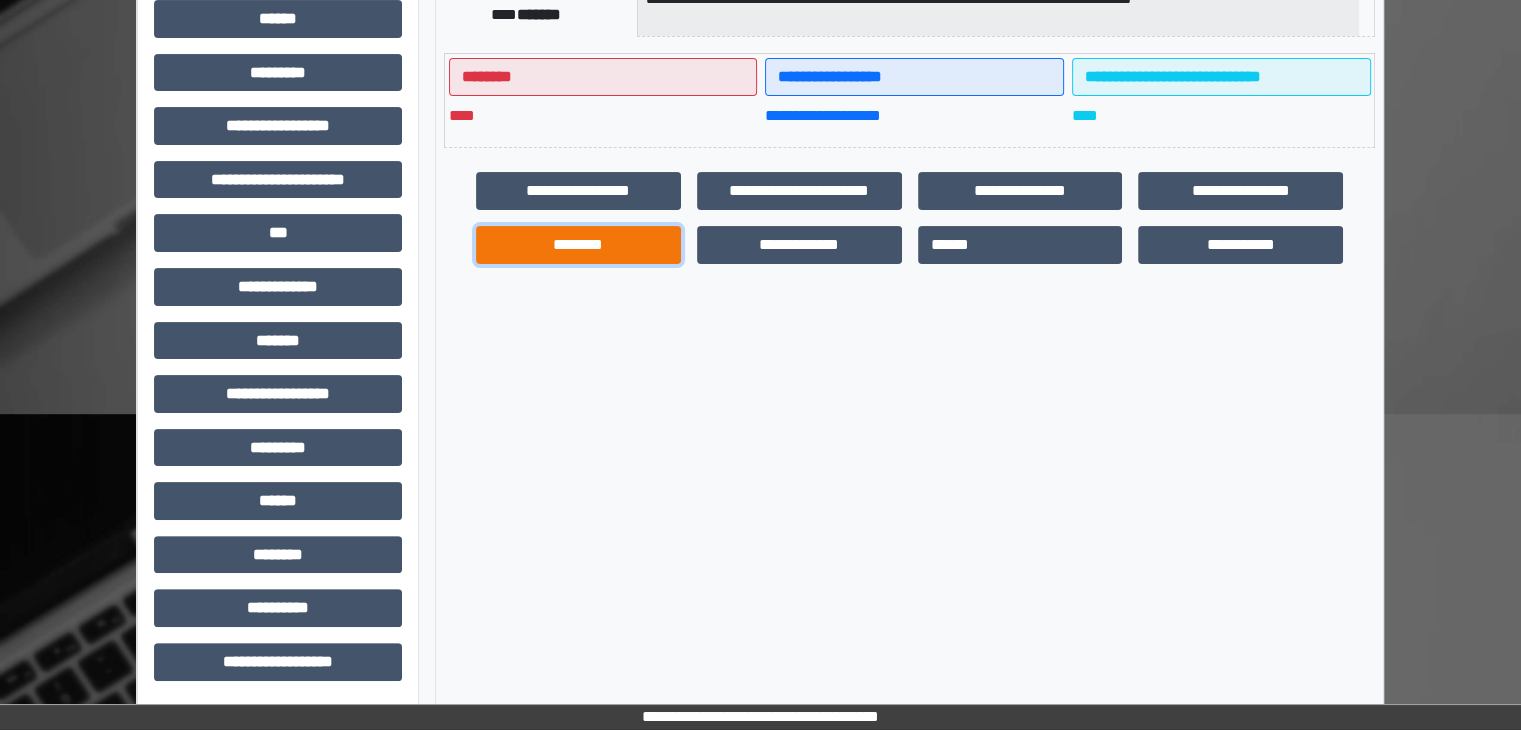 click on "********" at bounding box center (578, 245) 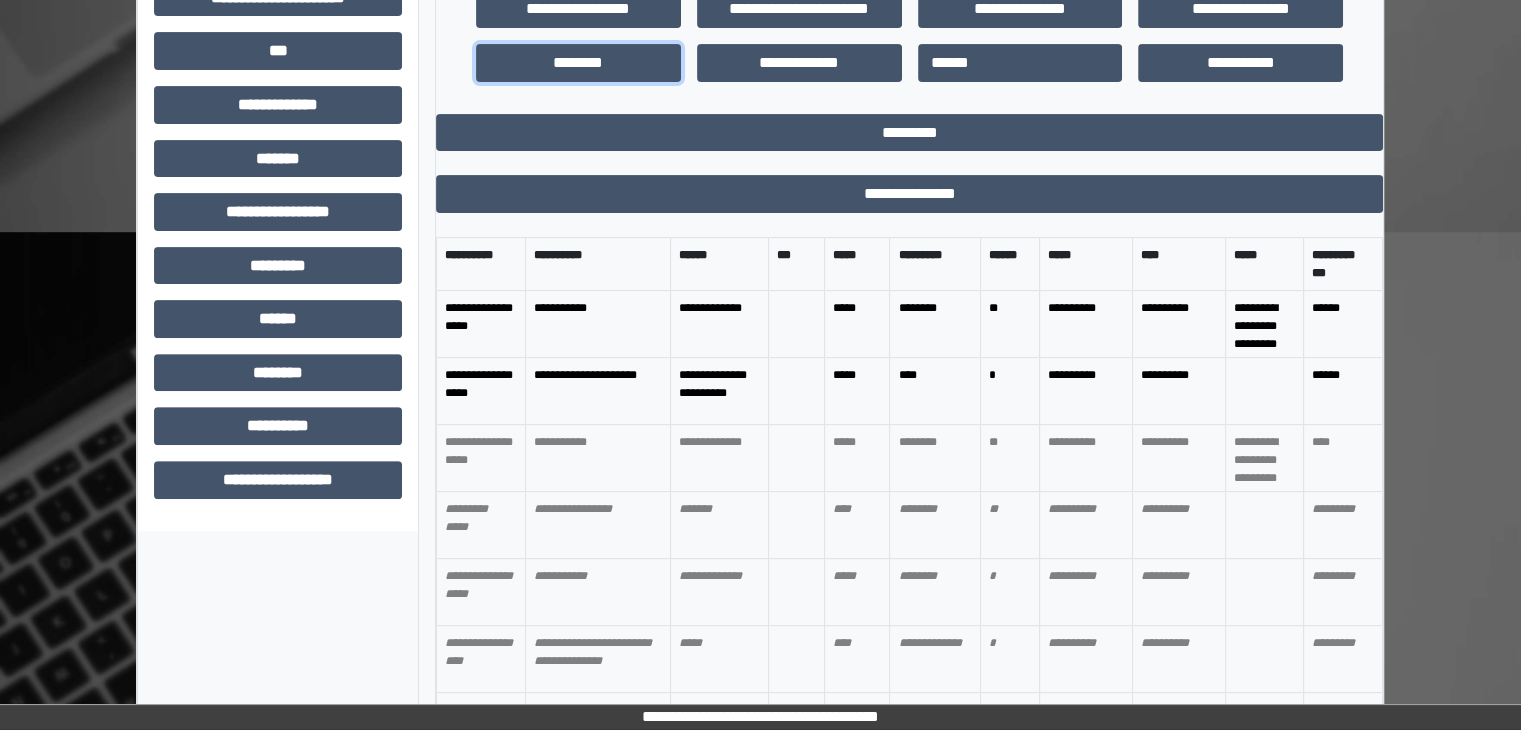 scroll, scrollTop: 622, scrollLeft: 0, axis: vertical 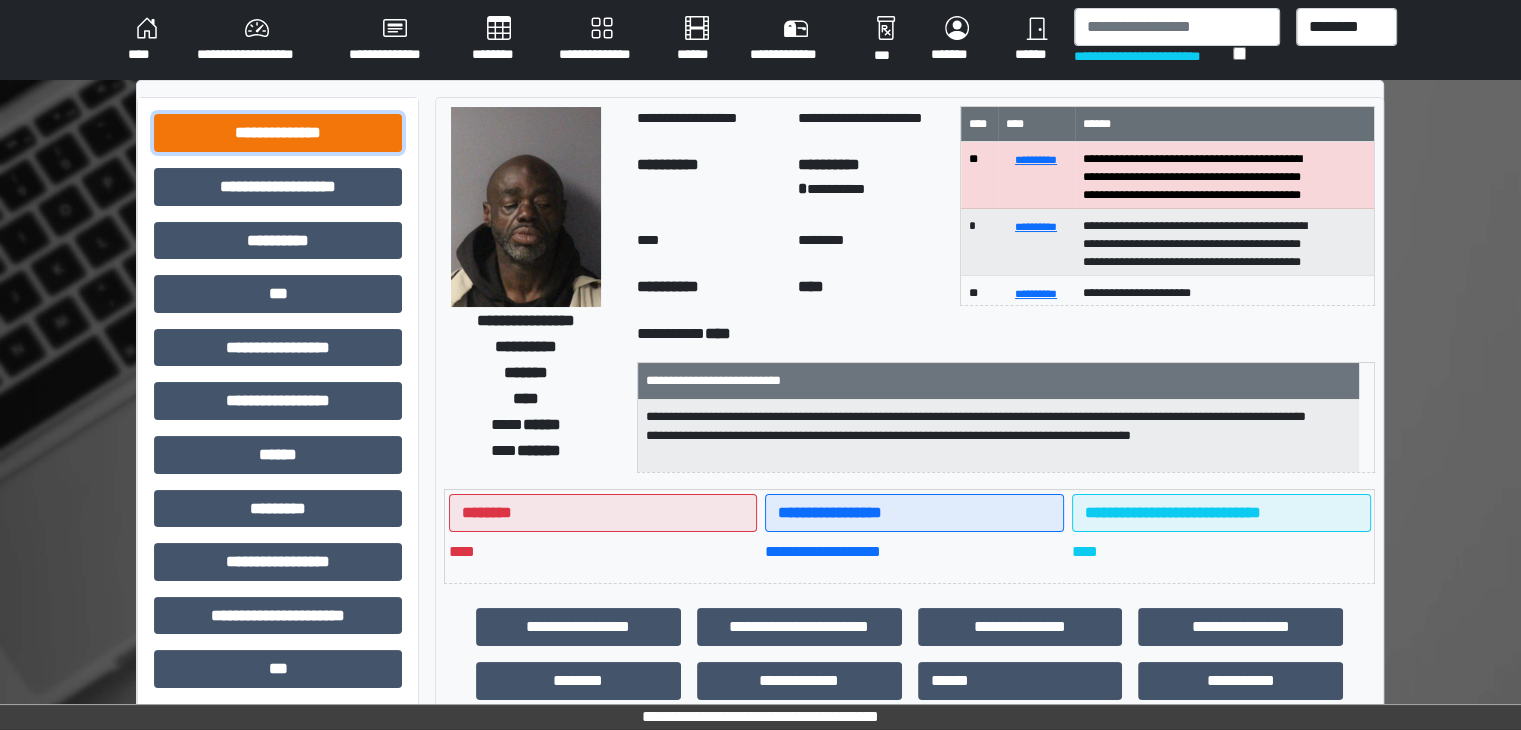 click on "**********" at bounding box center [278, 133] 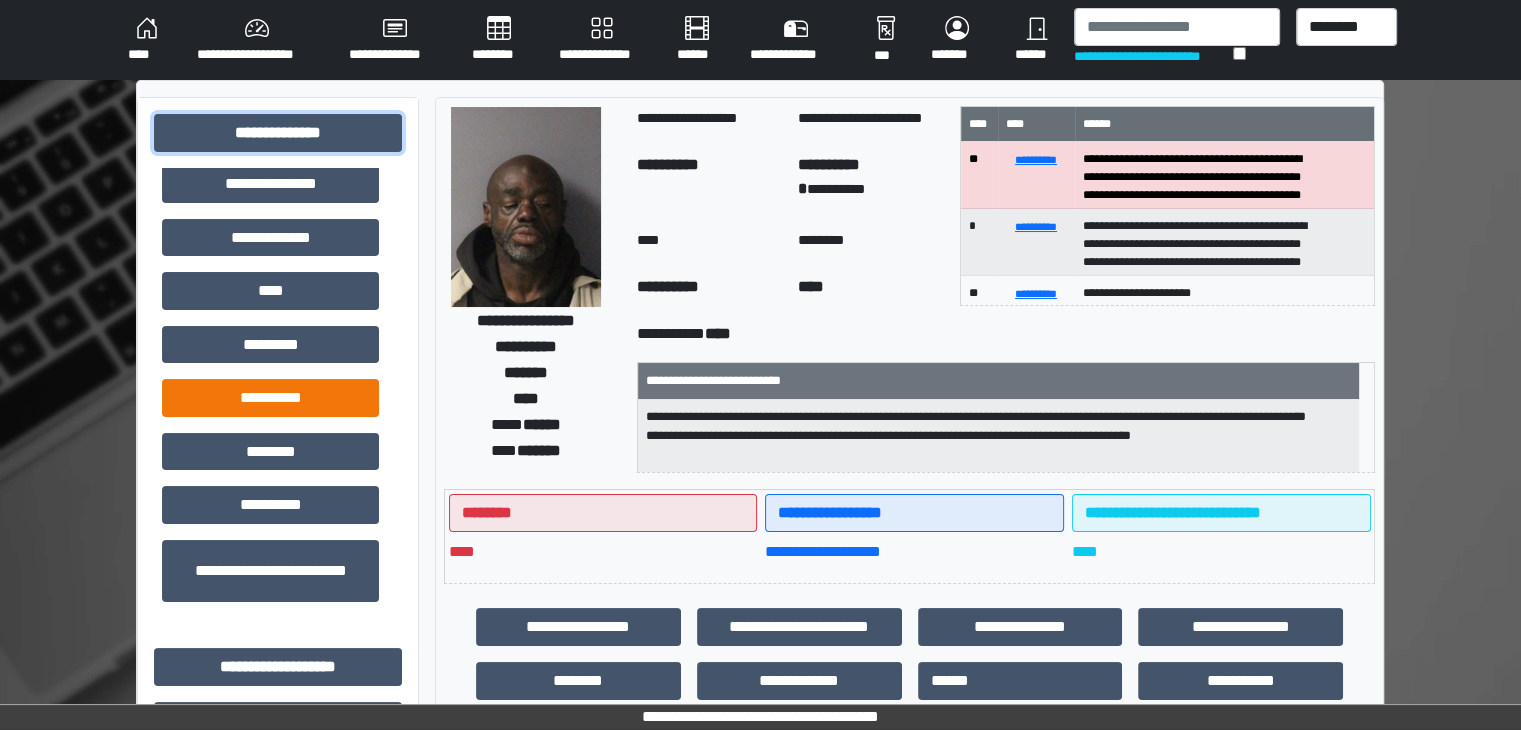scroll, scrollTop: 572, scrollLeft: 0, axis: vertical 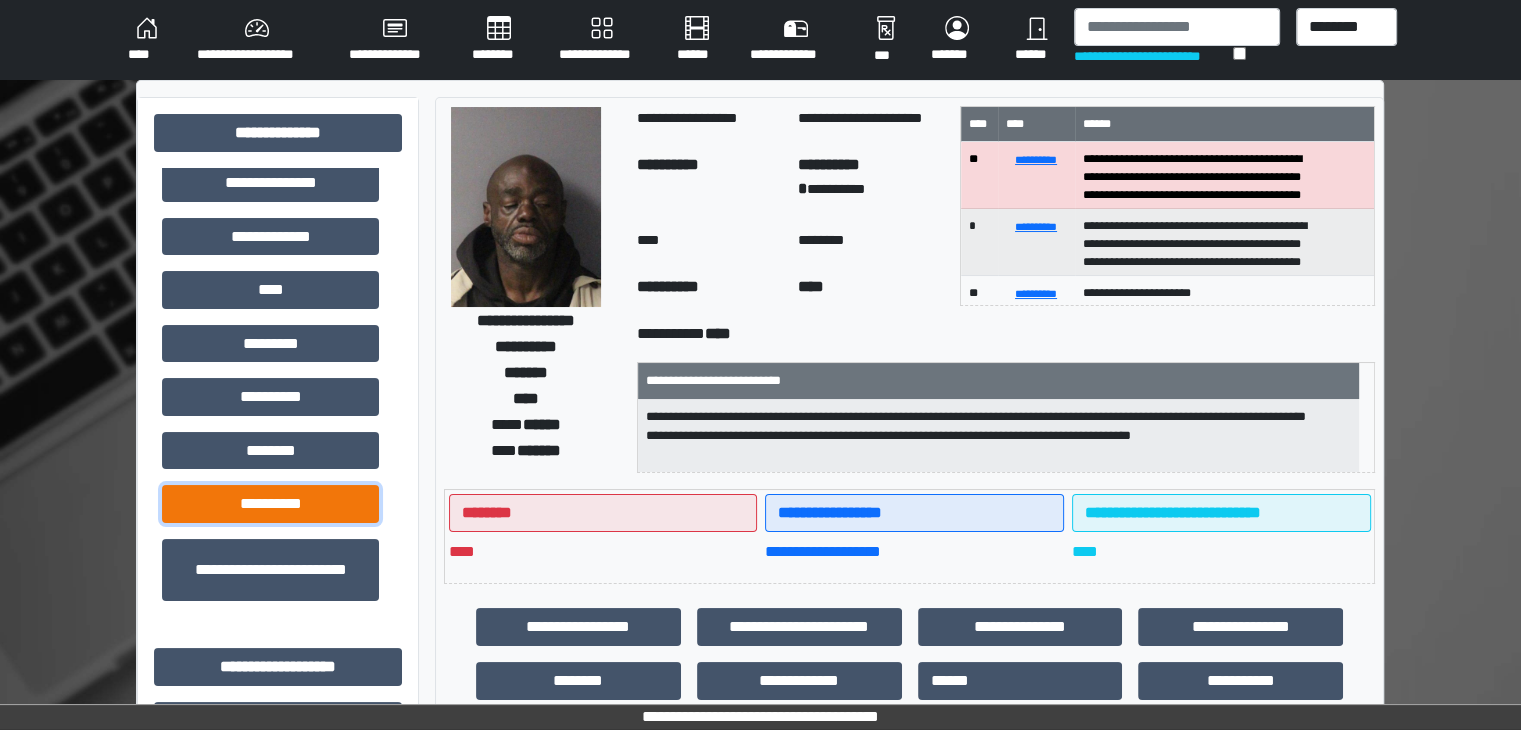 click on "**********" at bounding box center [270, 504] 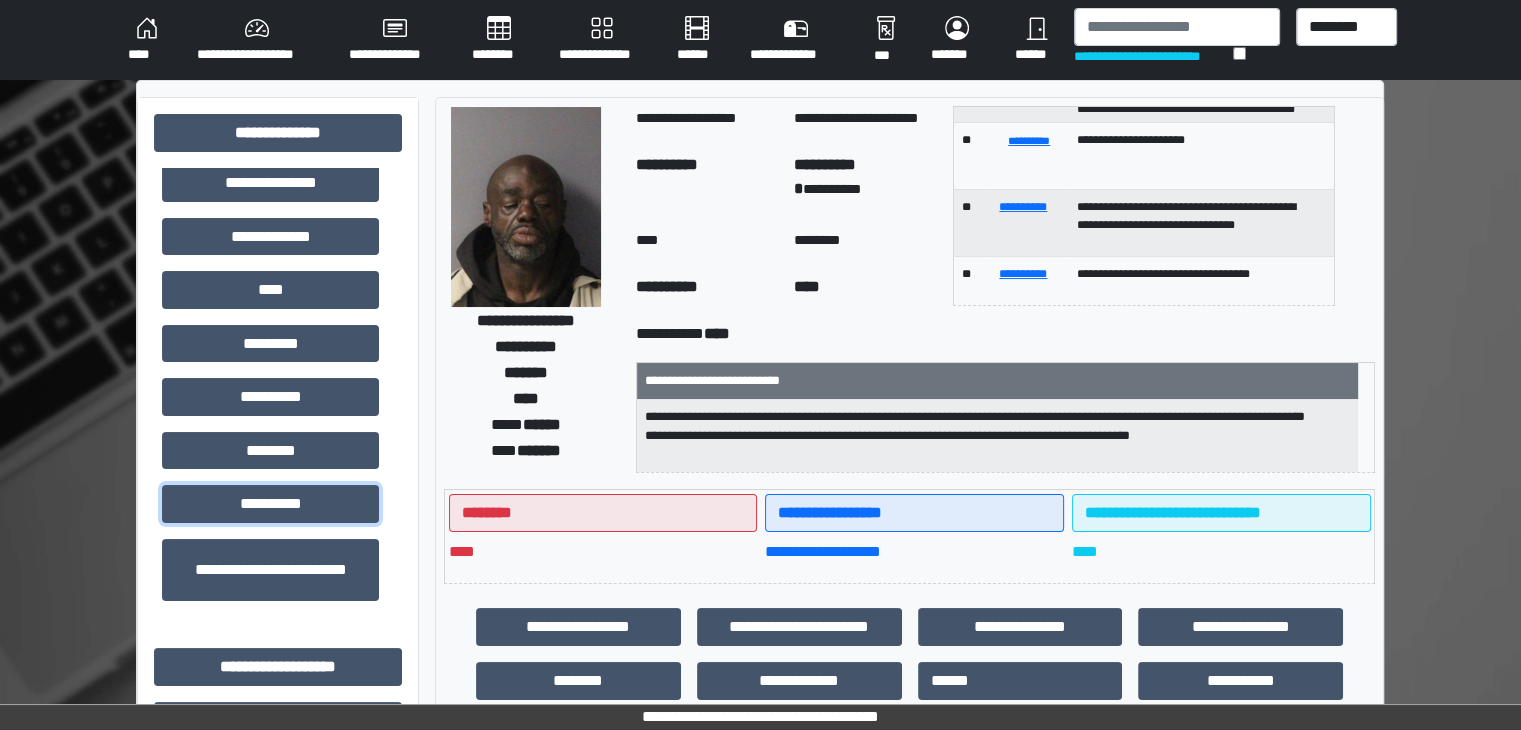 scroll, scrollTop: 186, scrollLeft: 0, axis: vertical 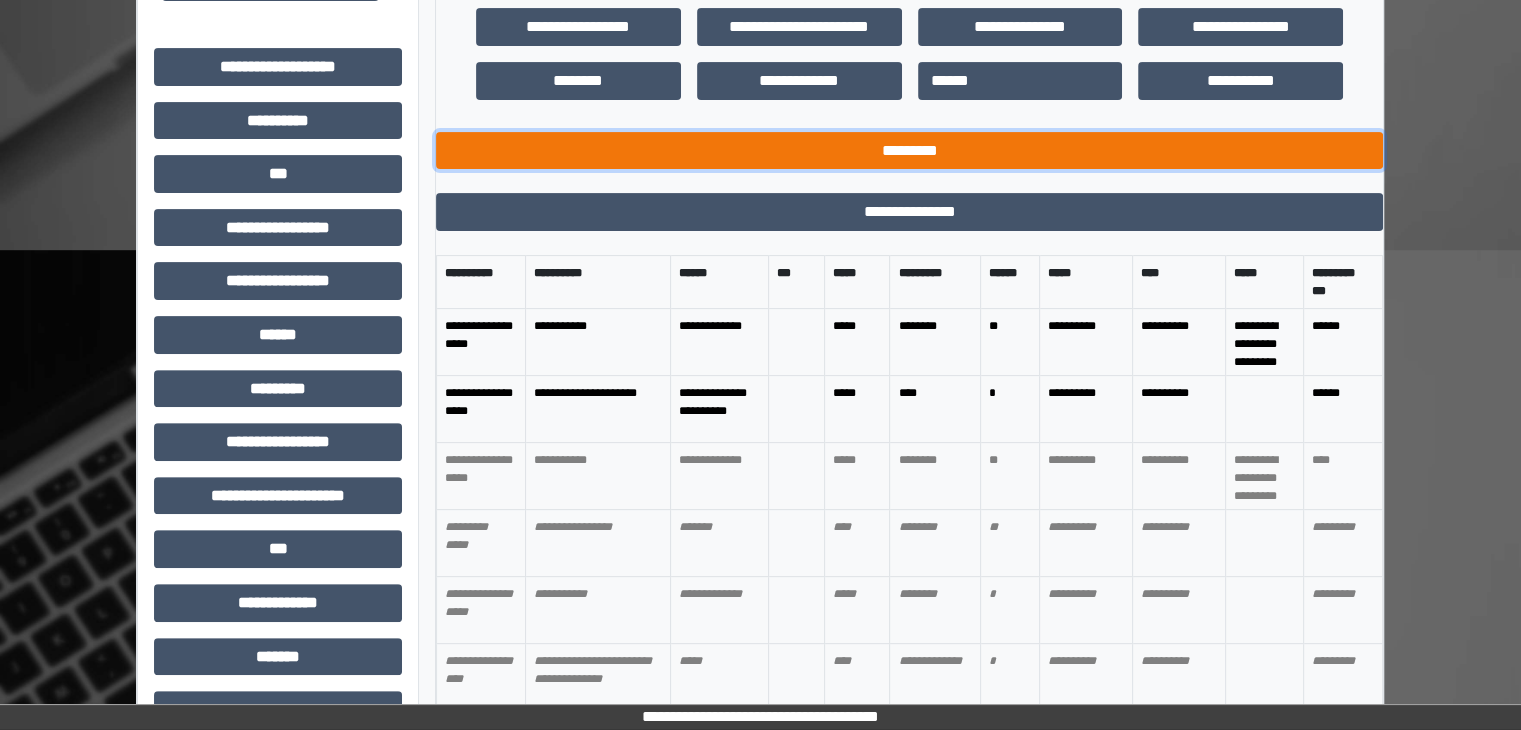 click on "*********" at bounding box center [909, 151] 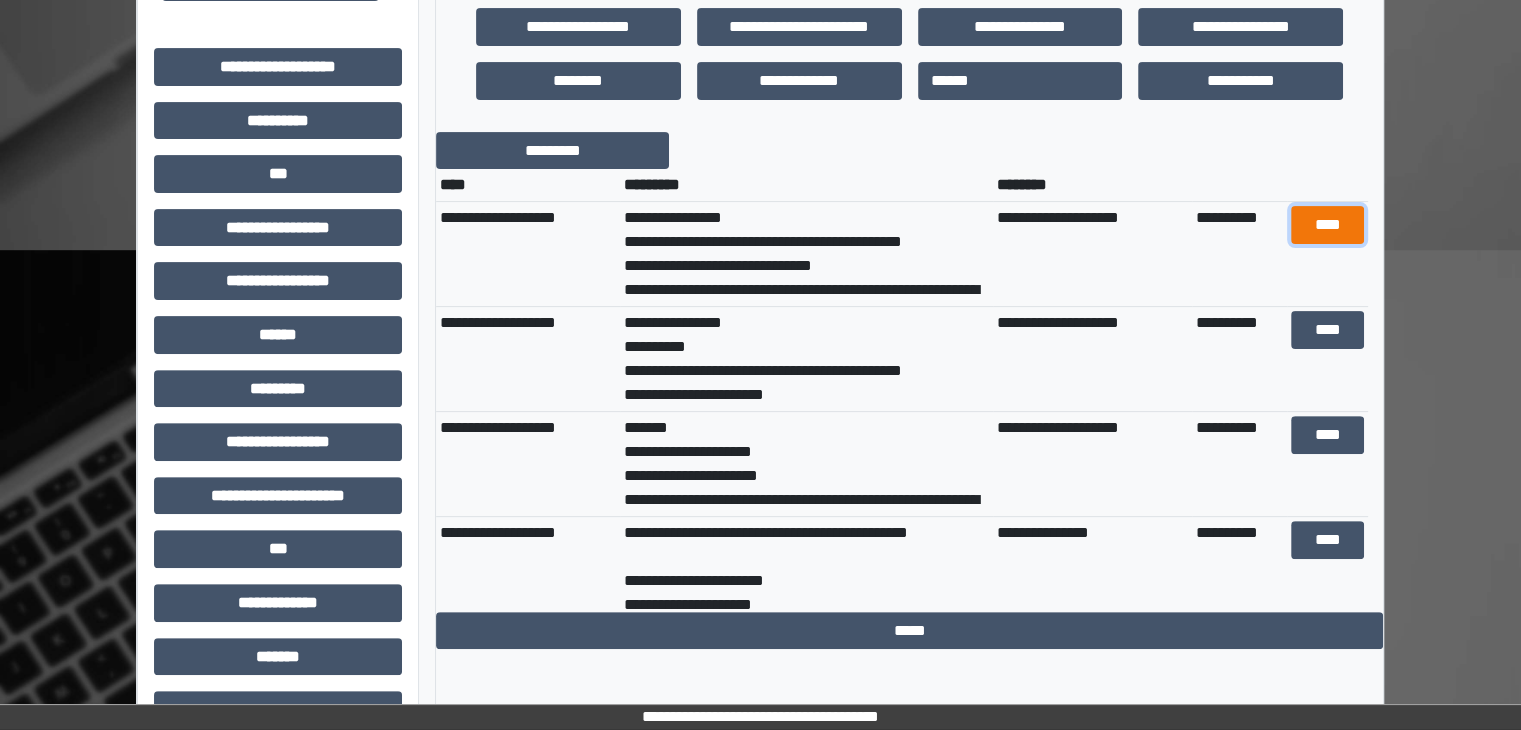 click on "****" at bounding box center [1327, 225] 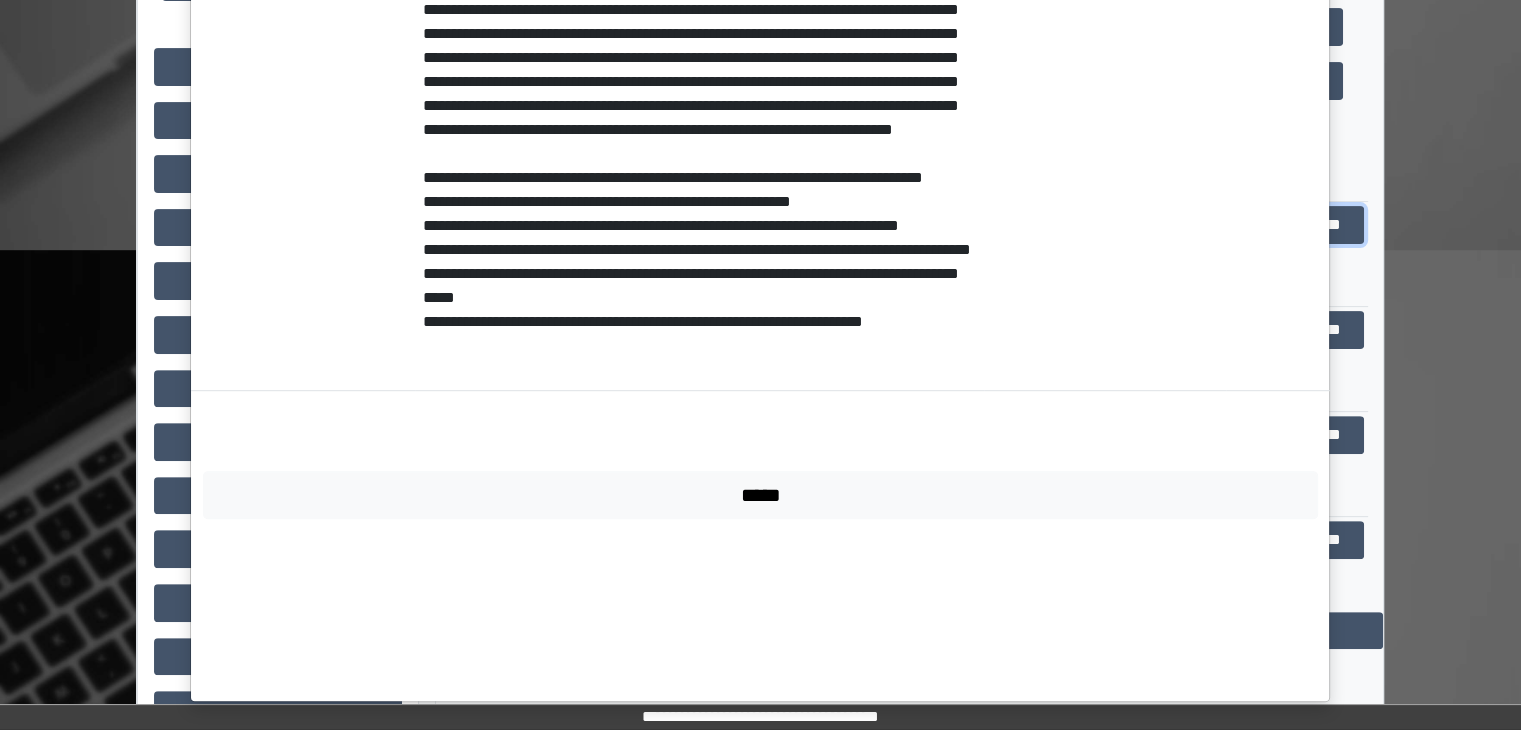 scroll, scrollTop: 1088, scrollLeft: 0, axis: vertical 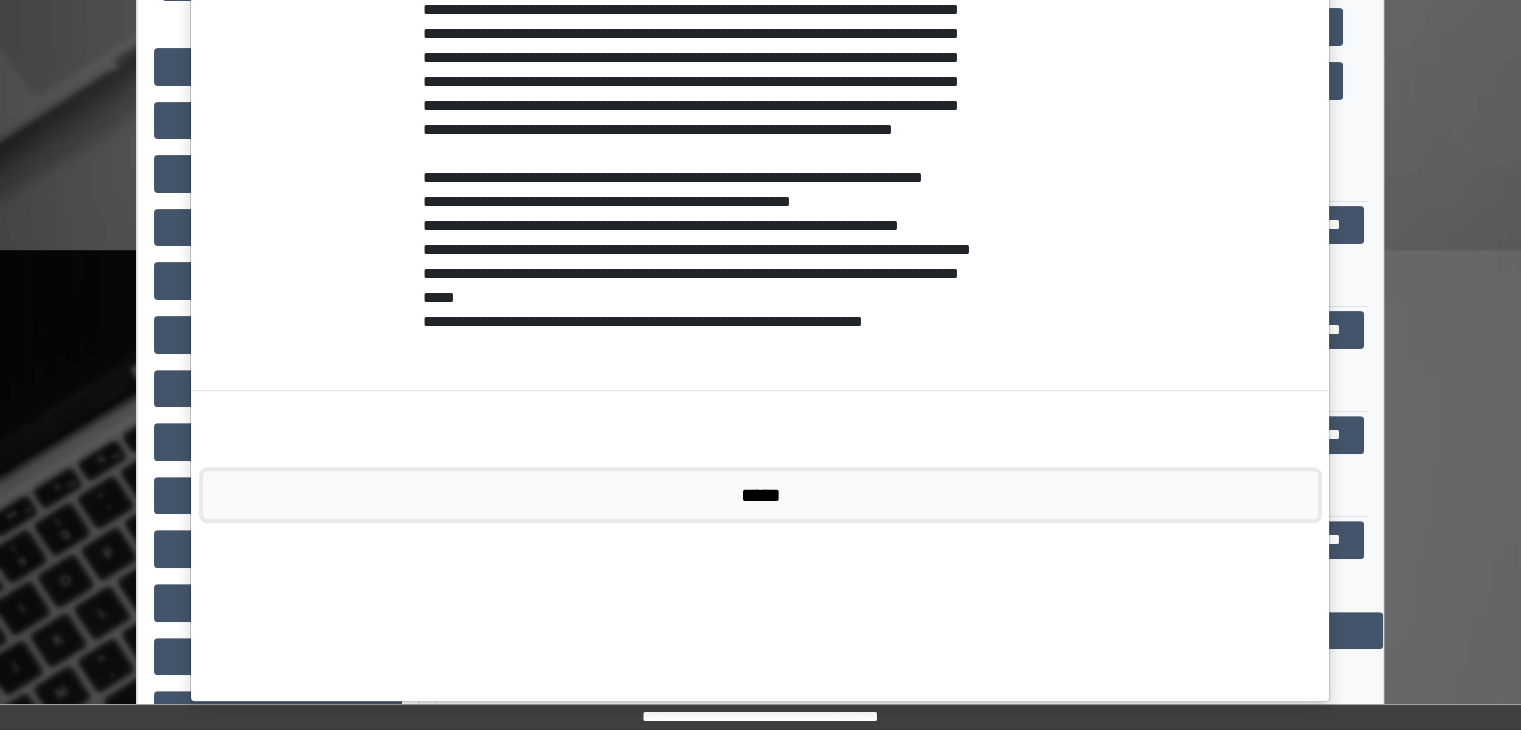 click on "*****" at bounding box center (760, 495) 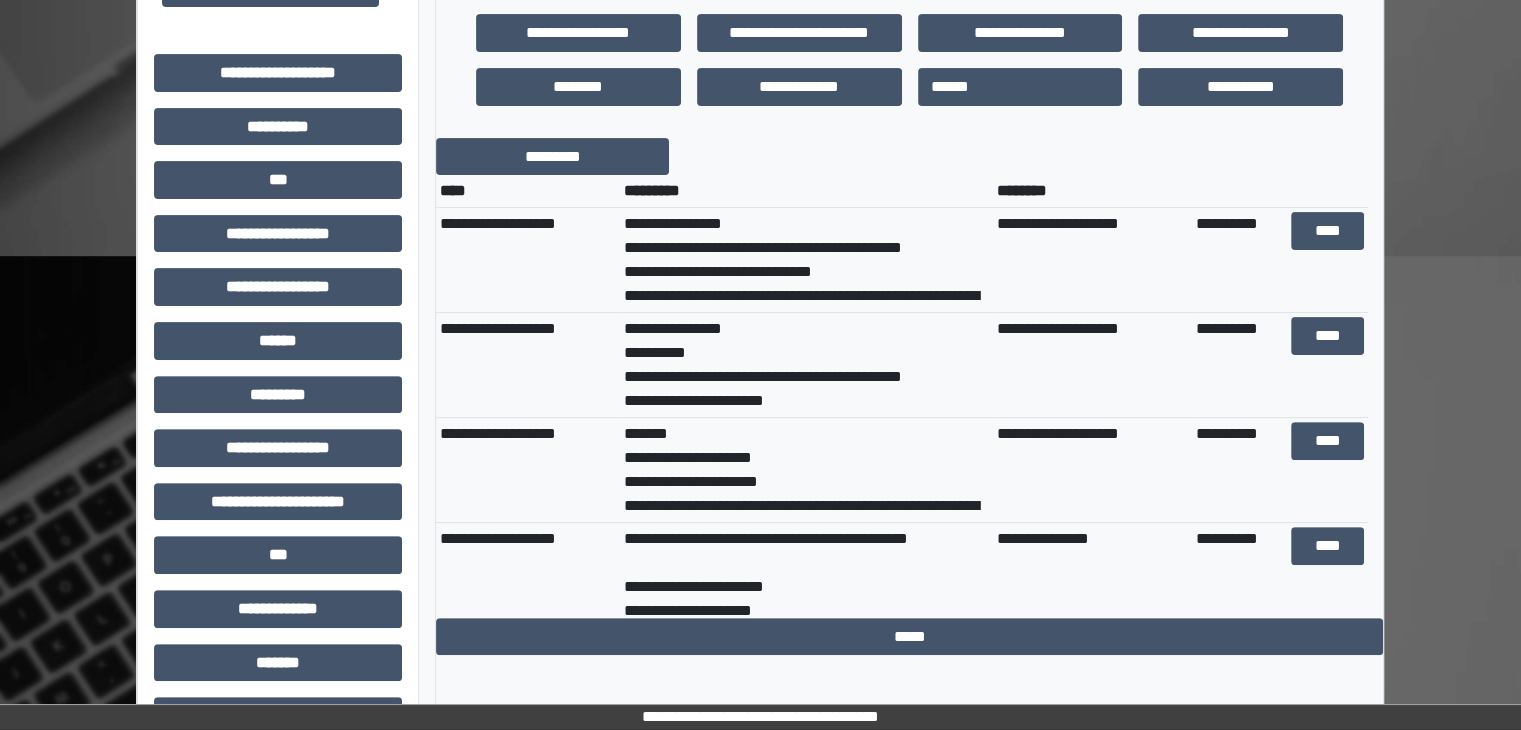 scroll, scrollTop: 600, scrollLeft: 0, axis: vertical 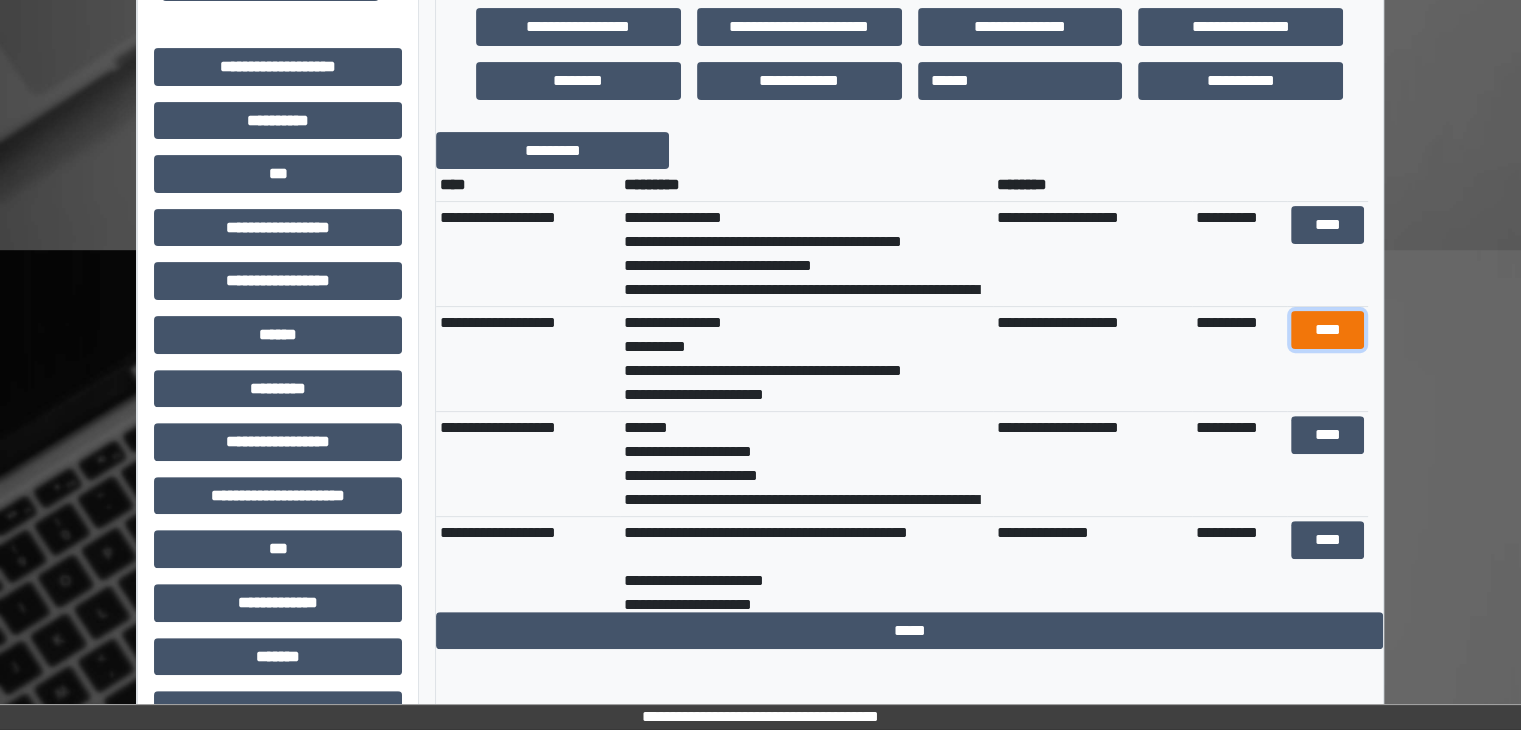 click on "****" at bounding box center [1327, 330] 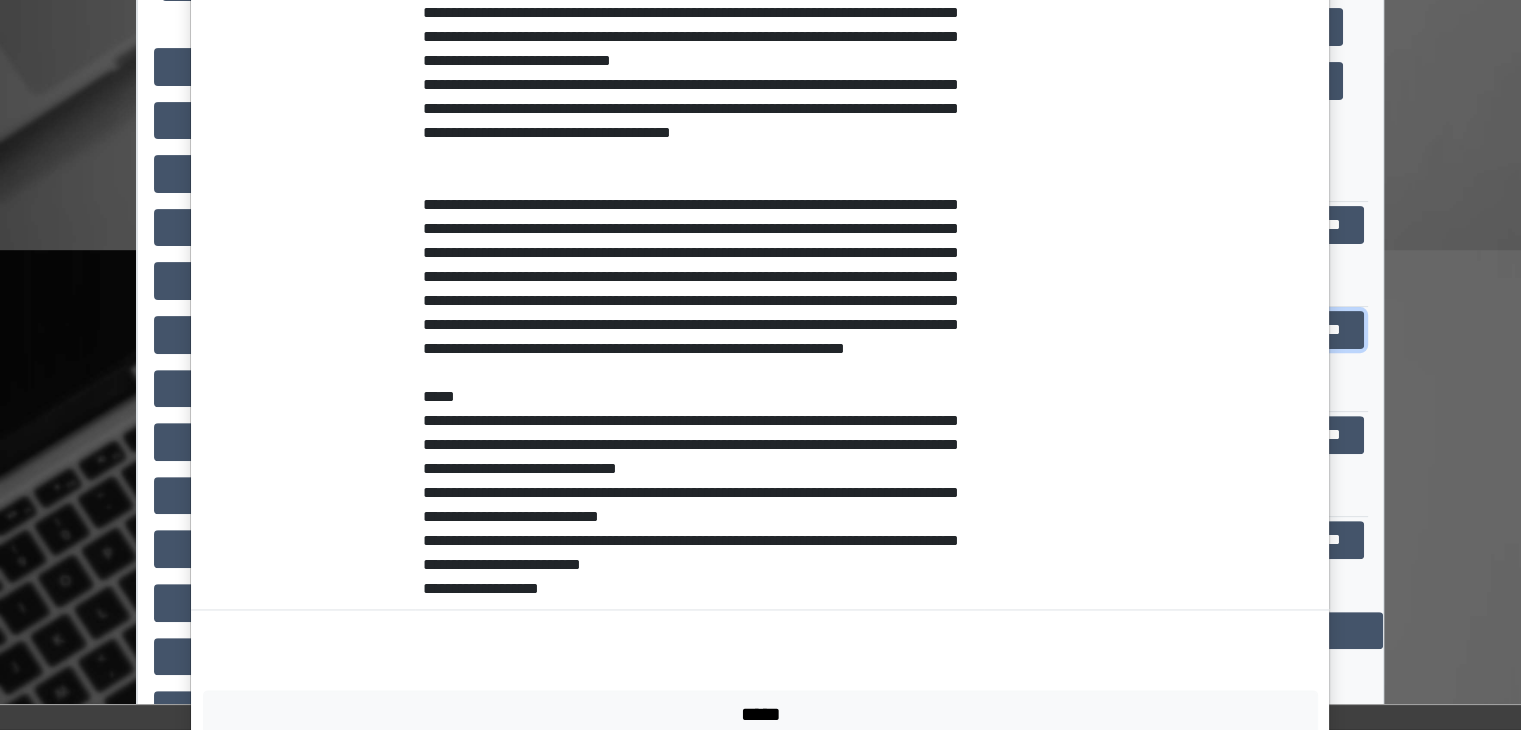 scroll, scrollTop: 3176, scrollLeft: 0, axis: vertical 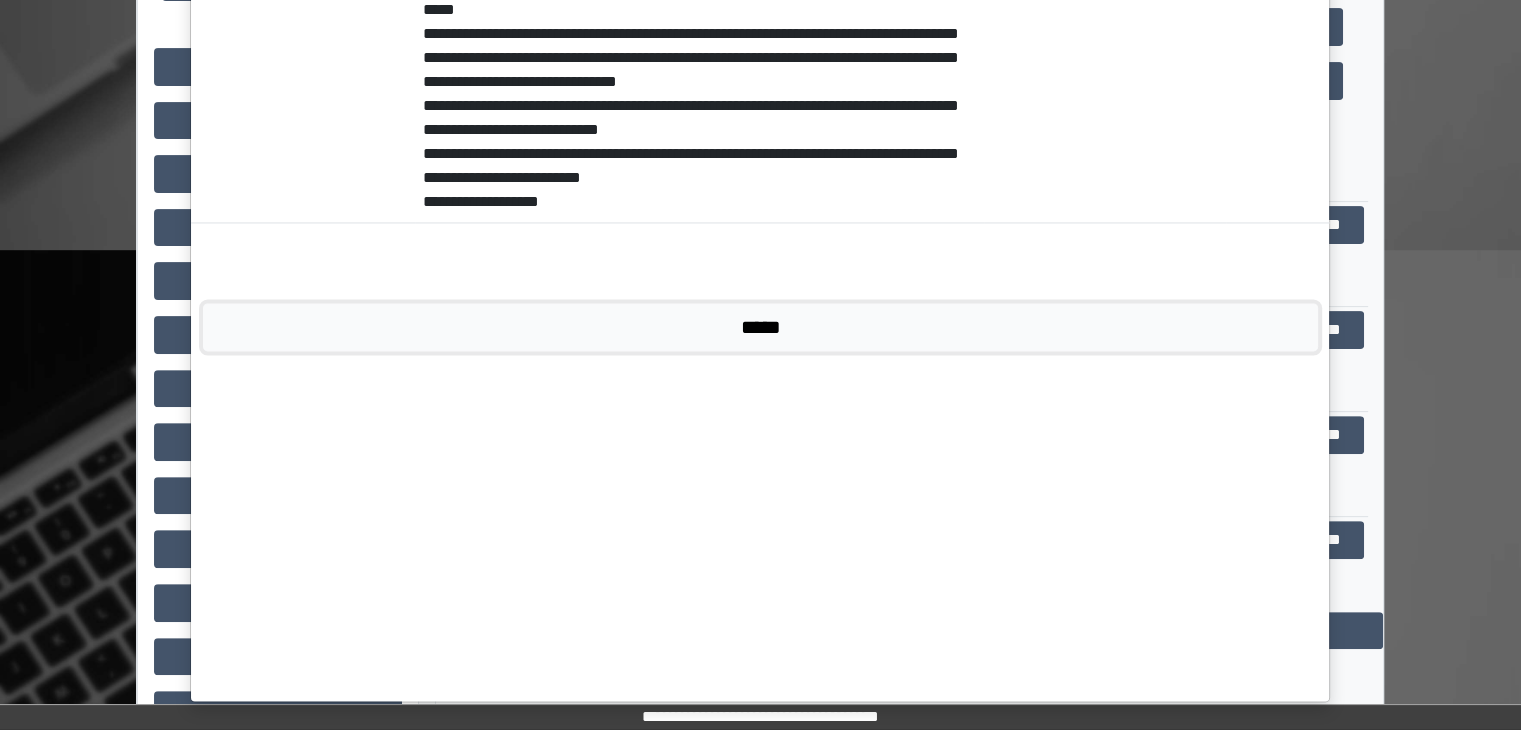 click on "*****" at bounding box center (760, 327) 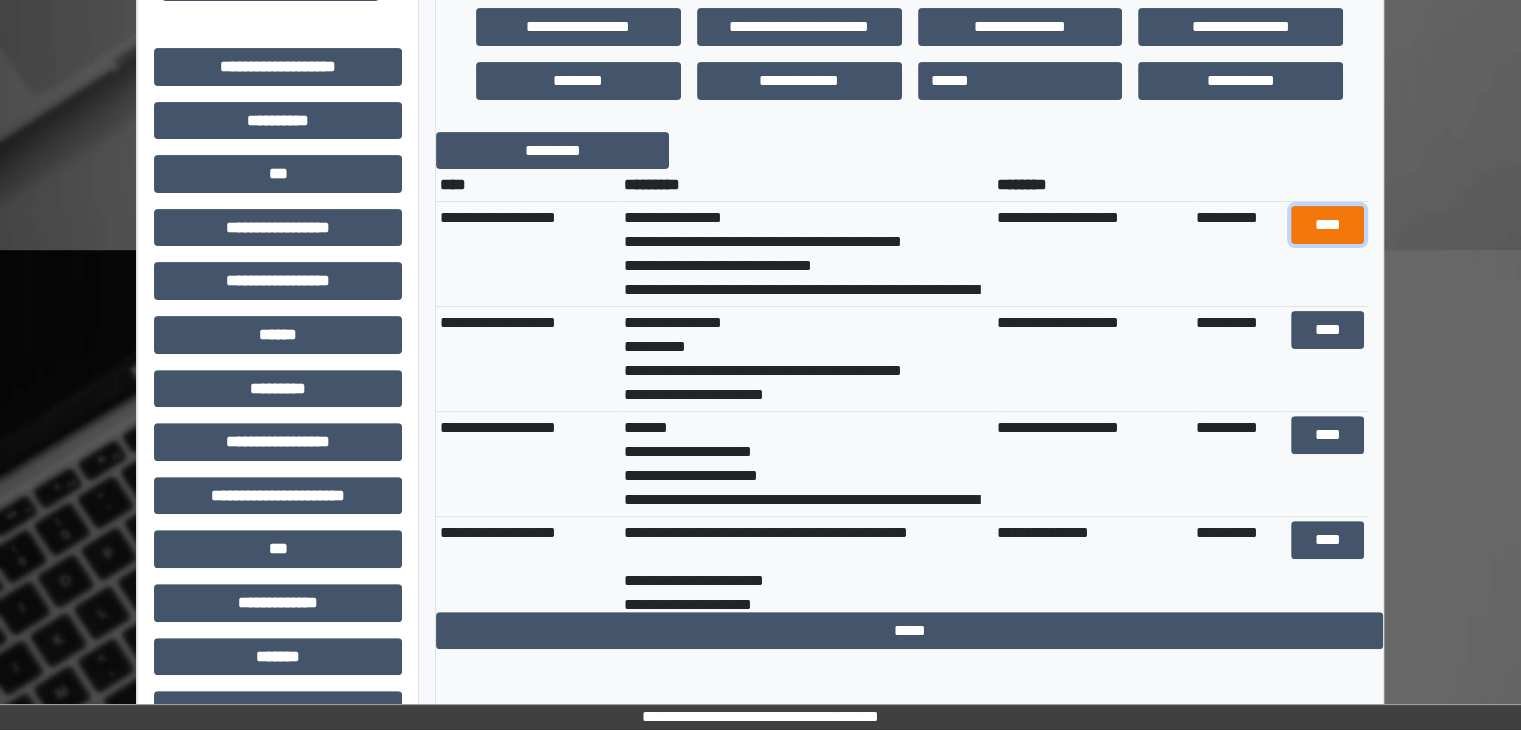 click on "****" at bounding box center [1327, 225] 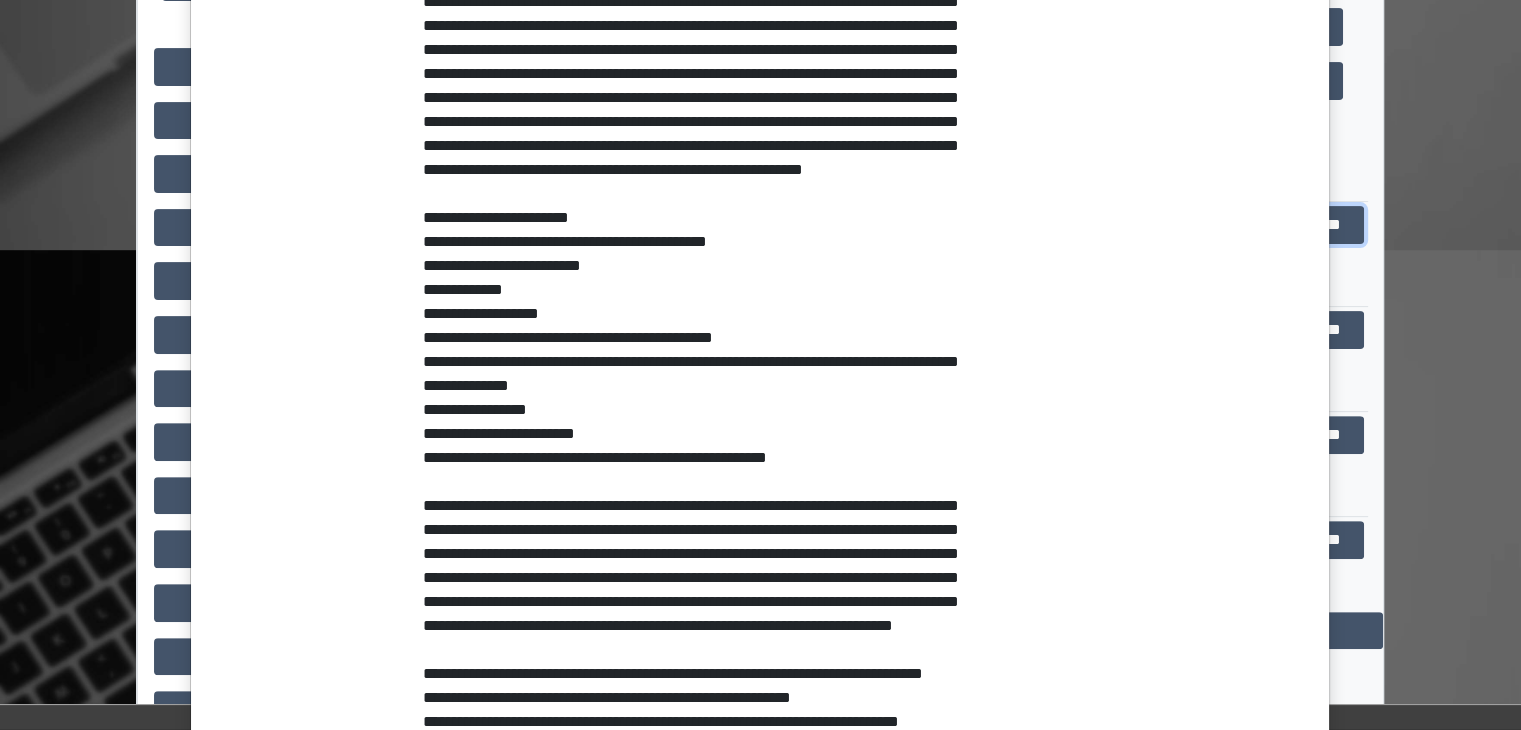 scroll, scrollTop: 1088, scrollLeft: 0, axis: vertical 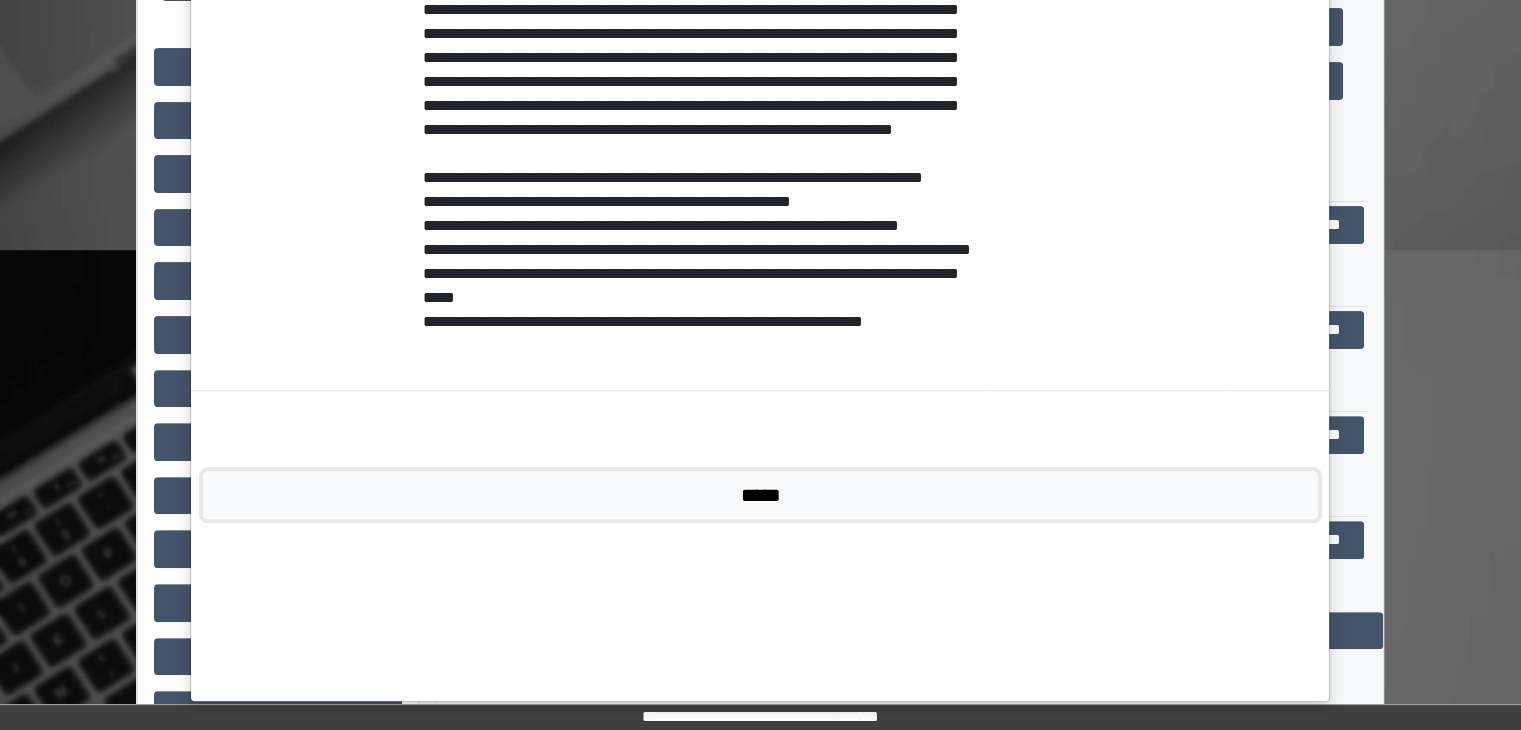 click on "*****" at bounding box center (760, 495) 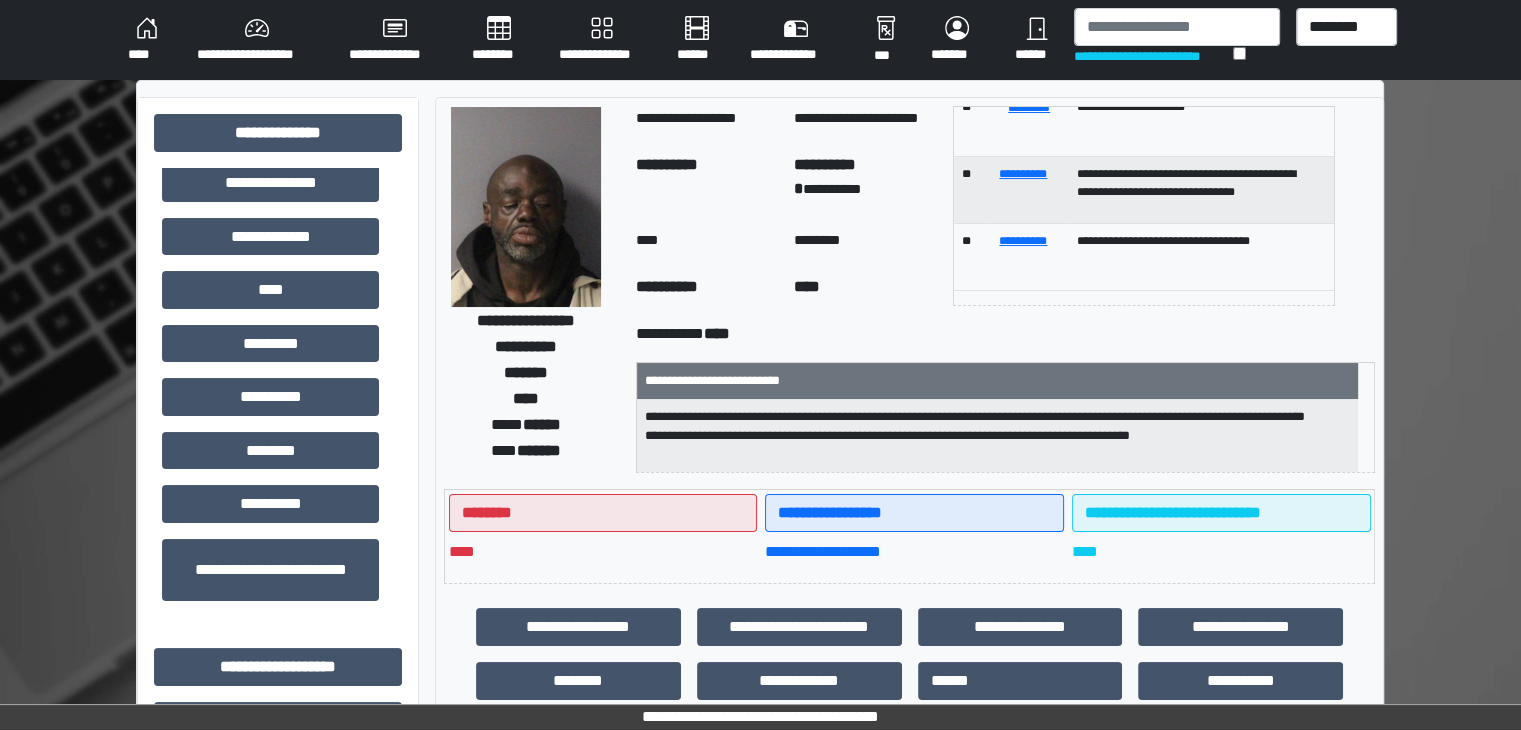 scroll, scrollTop: 0, scrollLeft: 0, axis: both 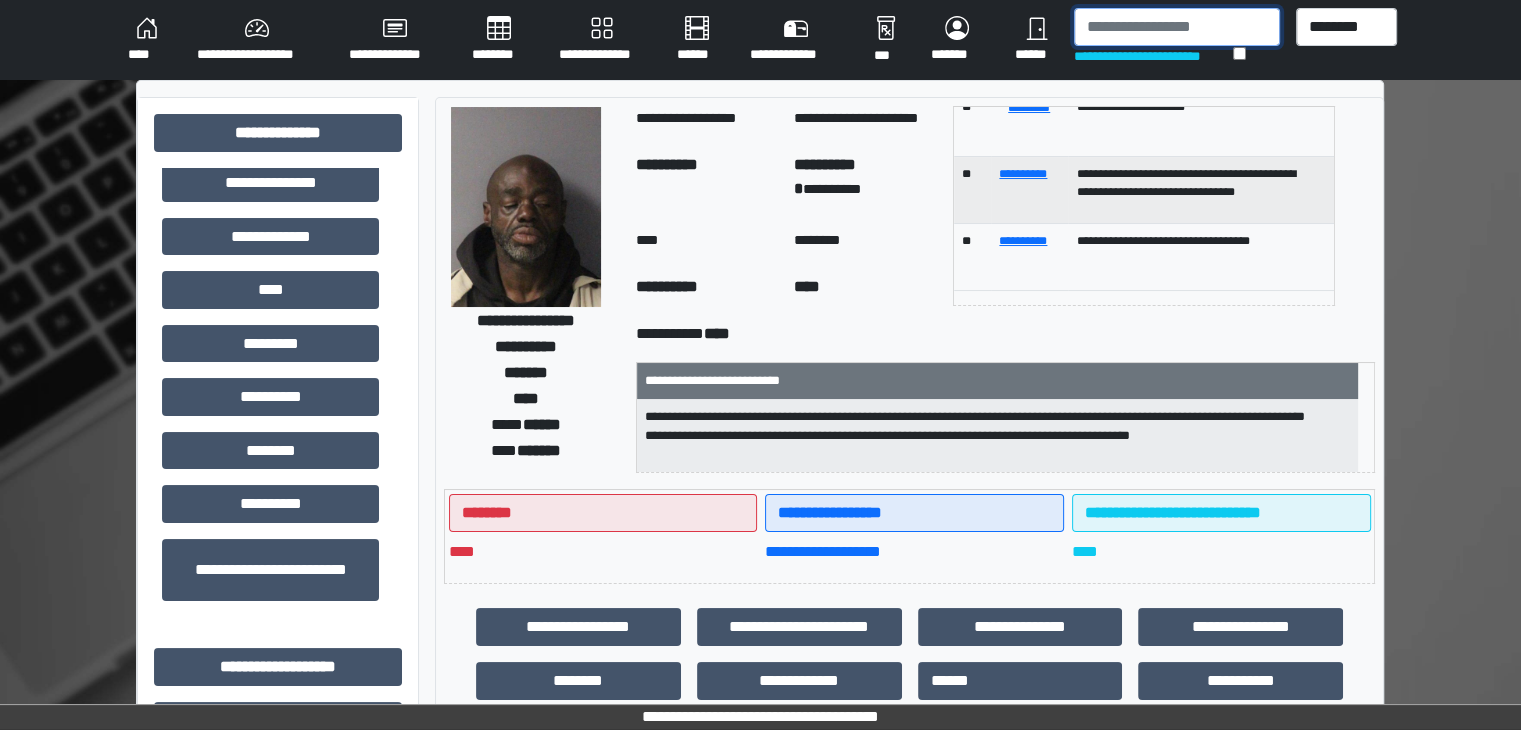 click at bounding box center [1177, 27] 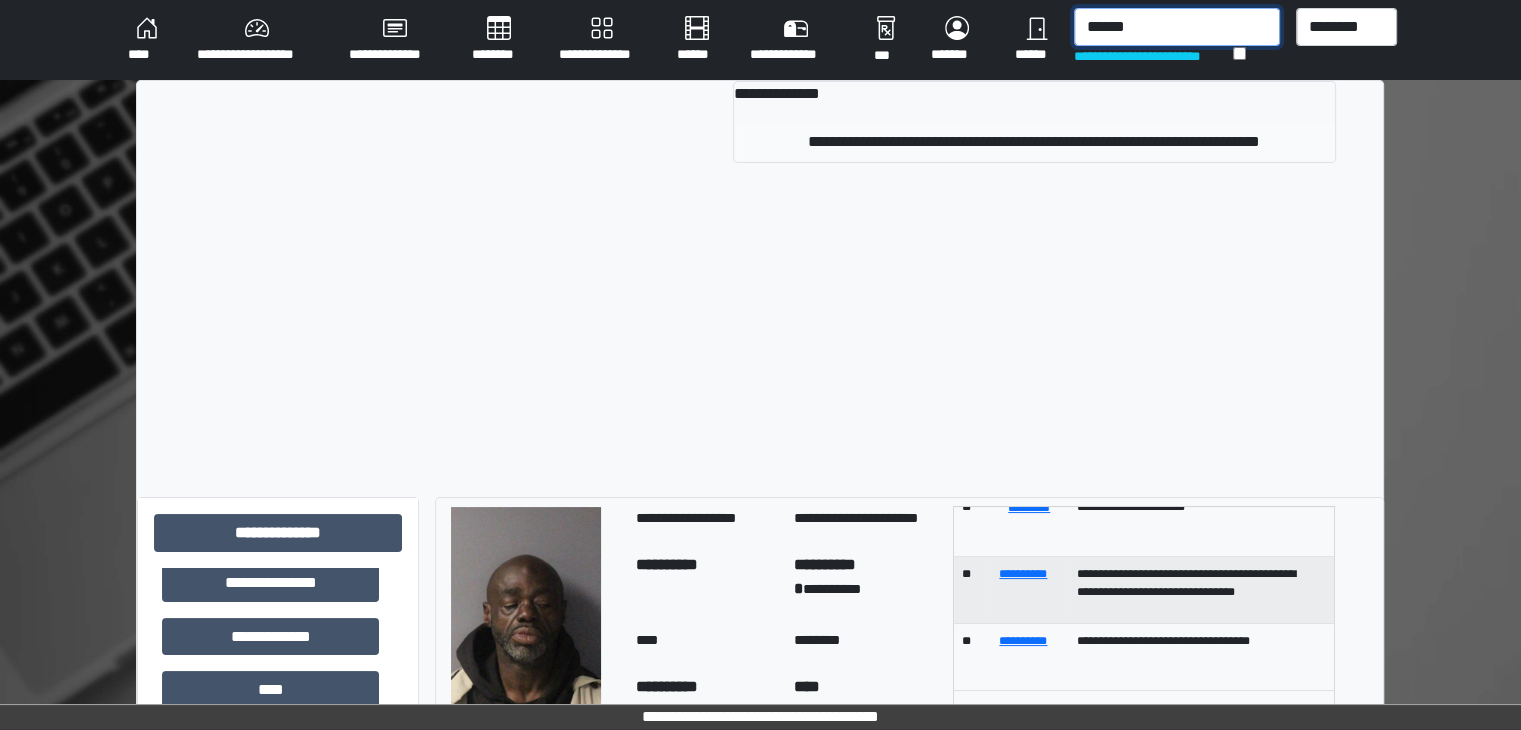 type on "******" 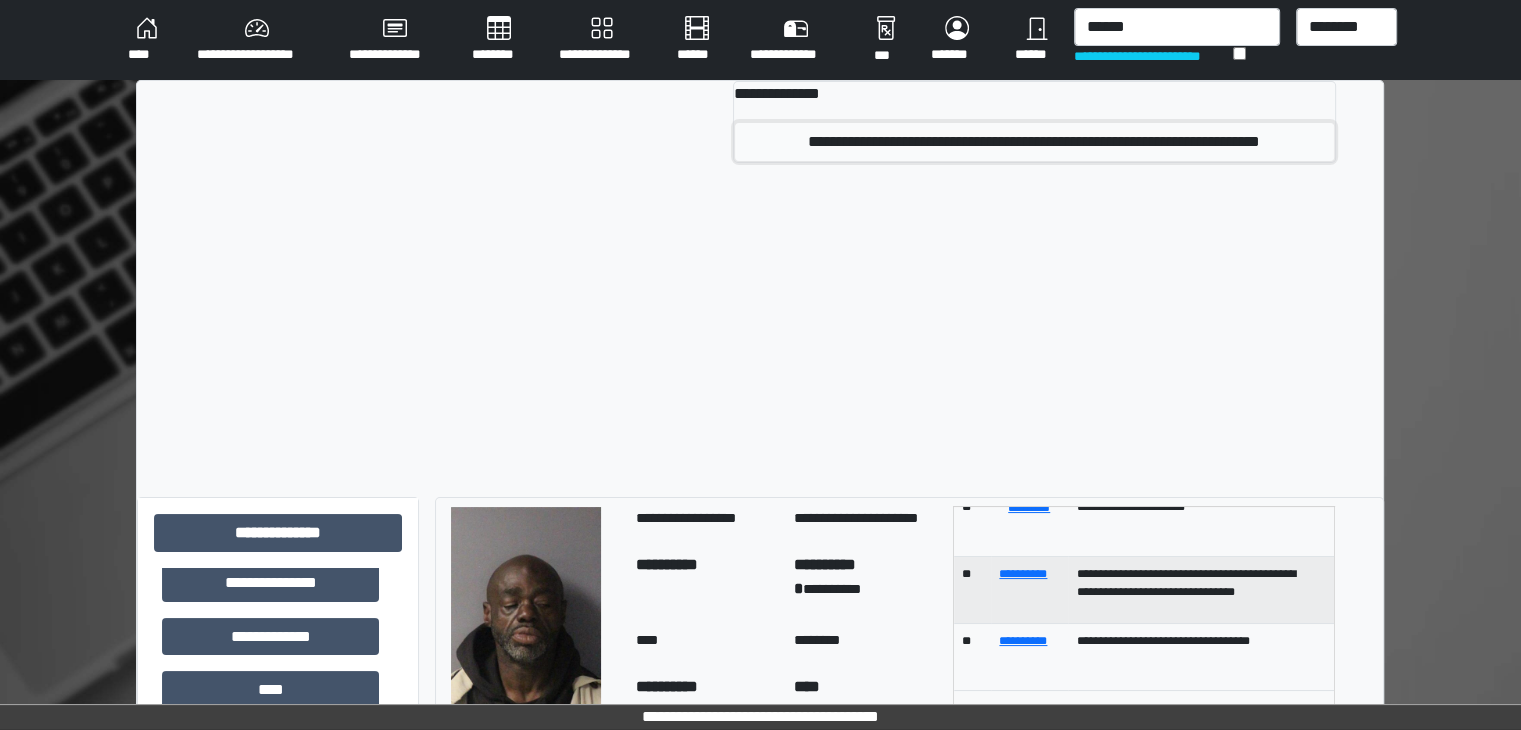 click on "**********" at bounding box center (1034, 142) 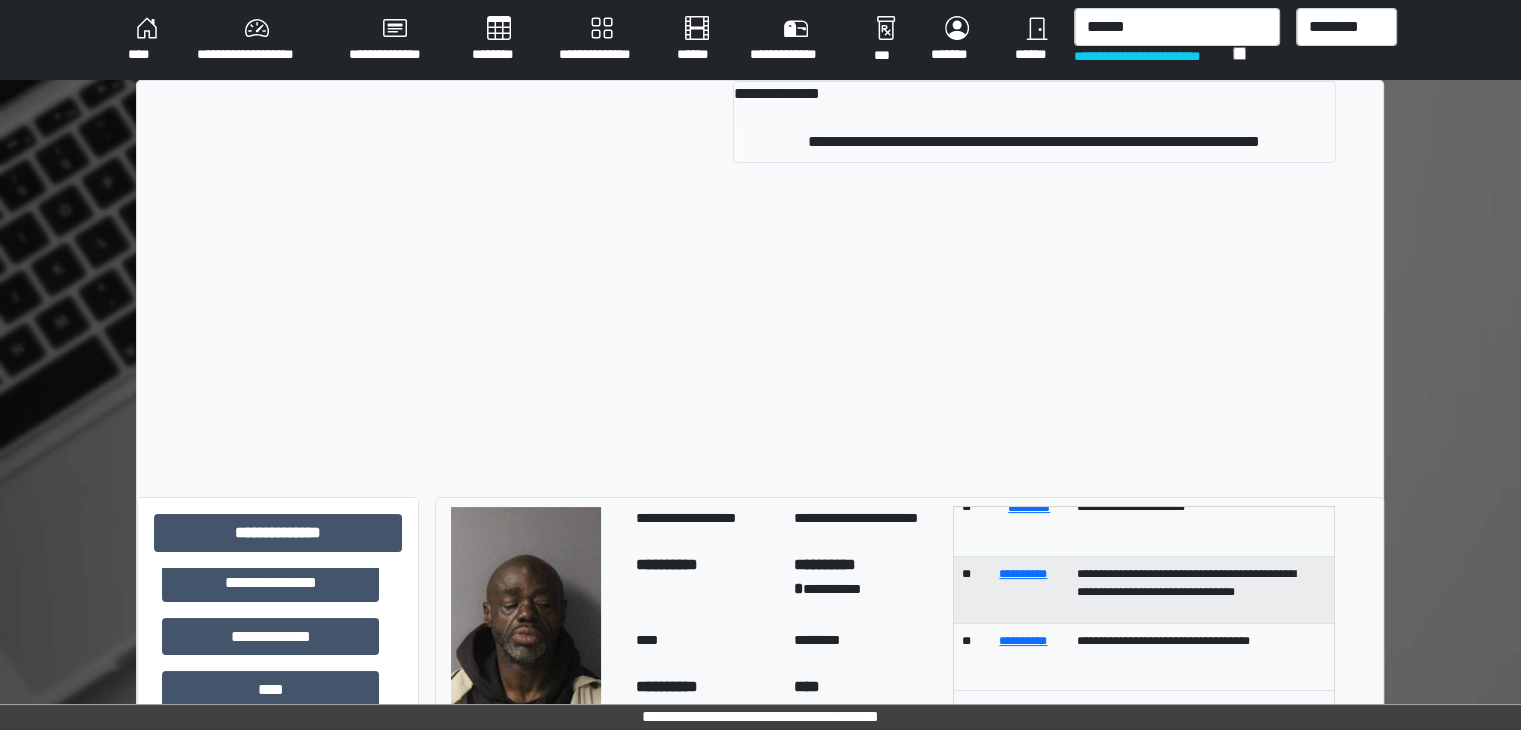 type 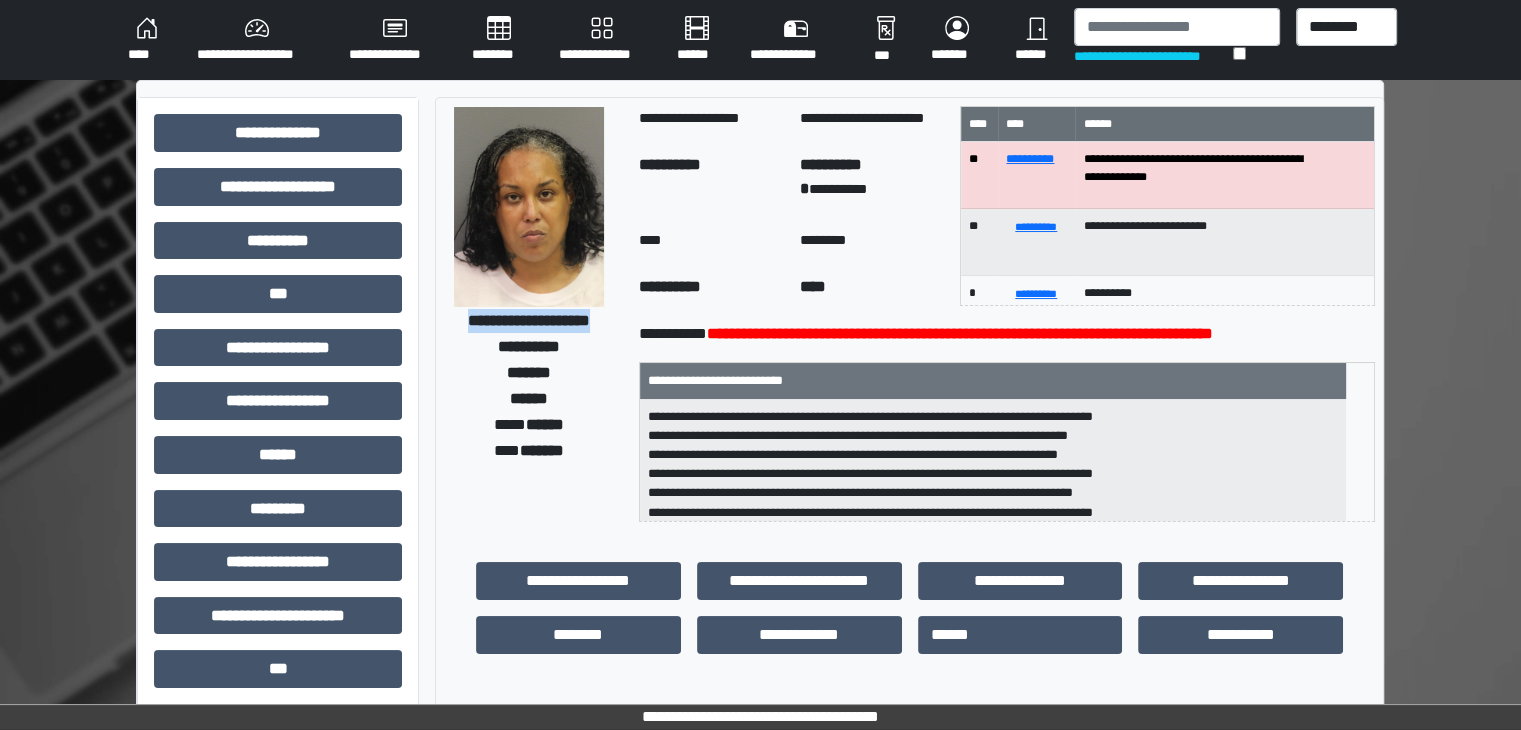 drag, startPoint x: 448, startPoint y: 325, endPoint x: 612, endPoint y: 324, distance: 164.00305 